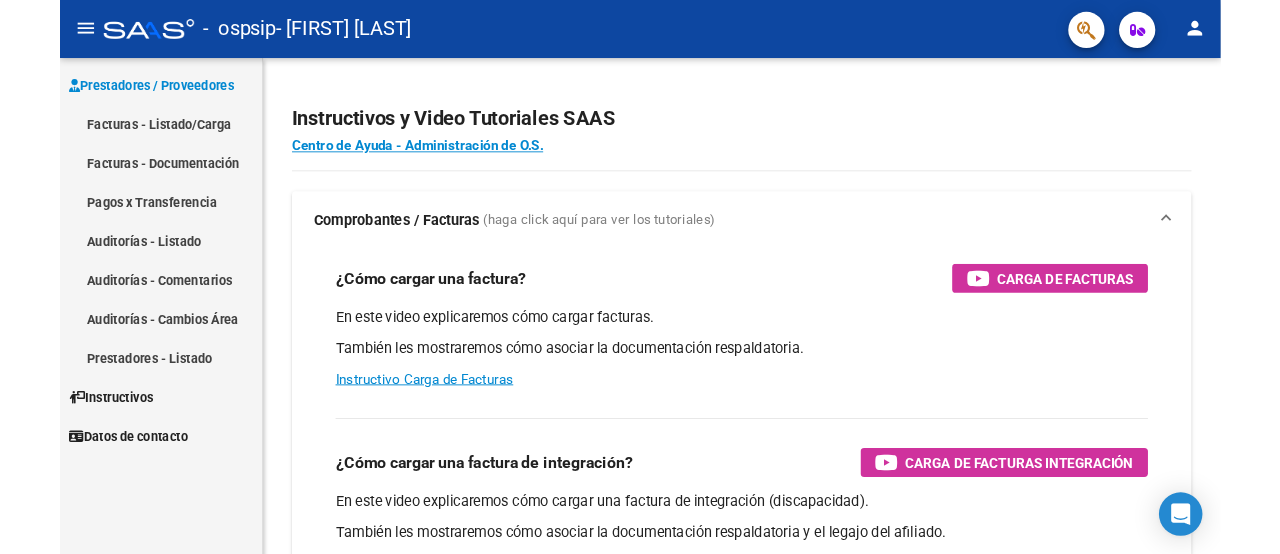 scroll, scrollTop: 0, scrollLeft: 0, axis: both 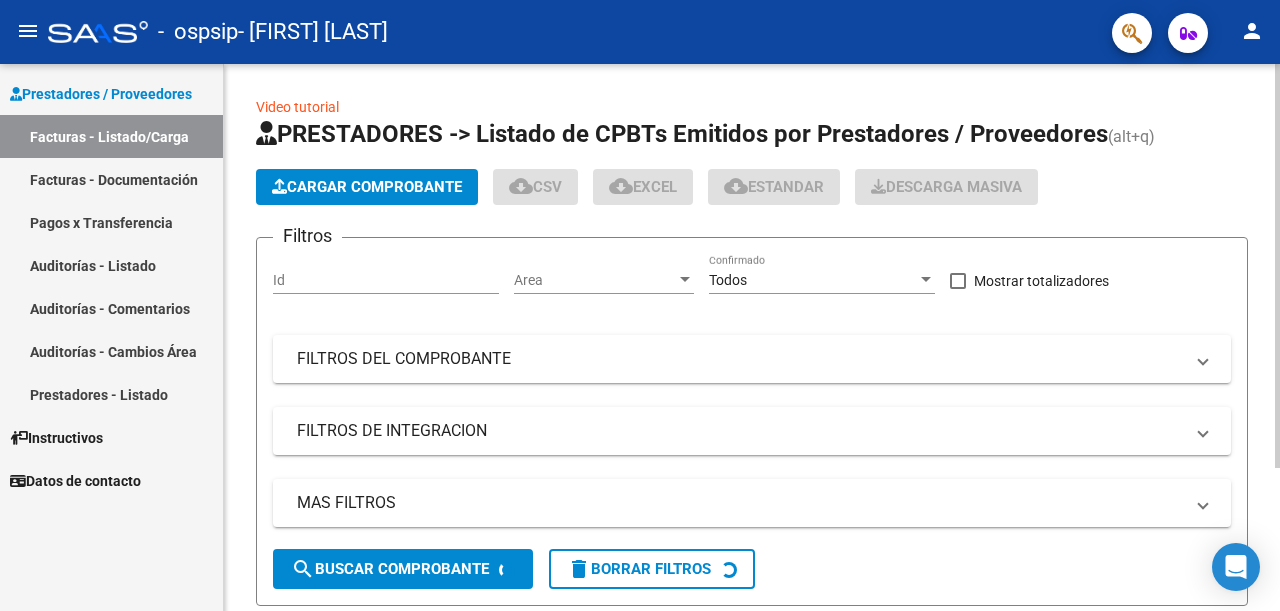click on "Cargar Comprobante" 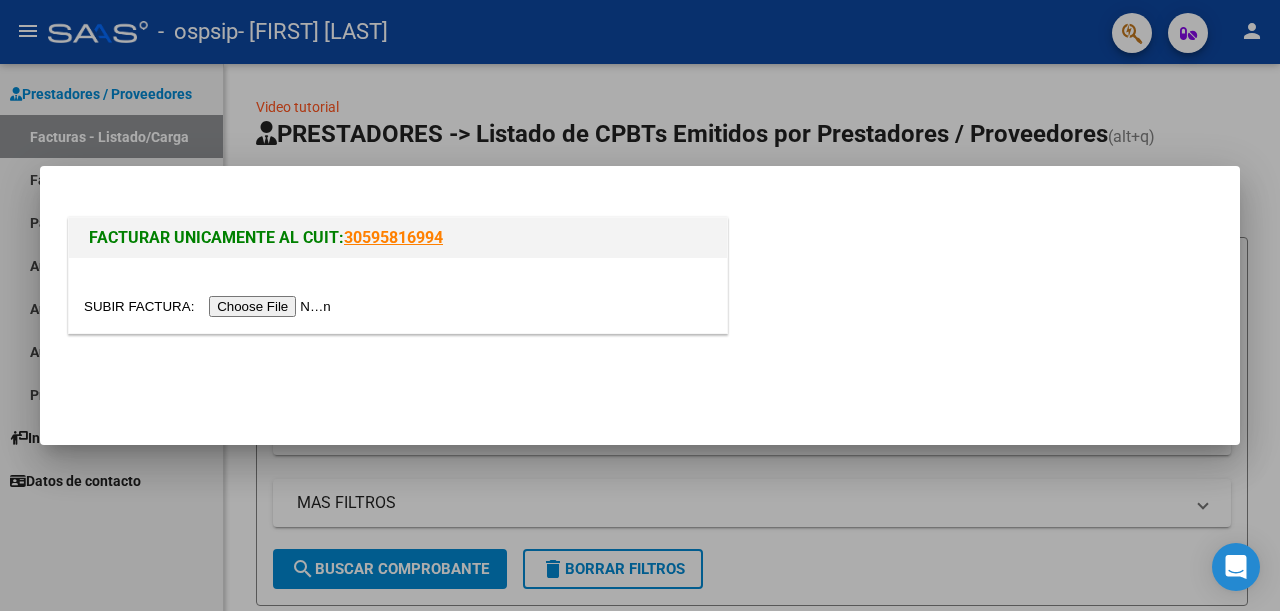 click at bounding box center [210, 306] 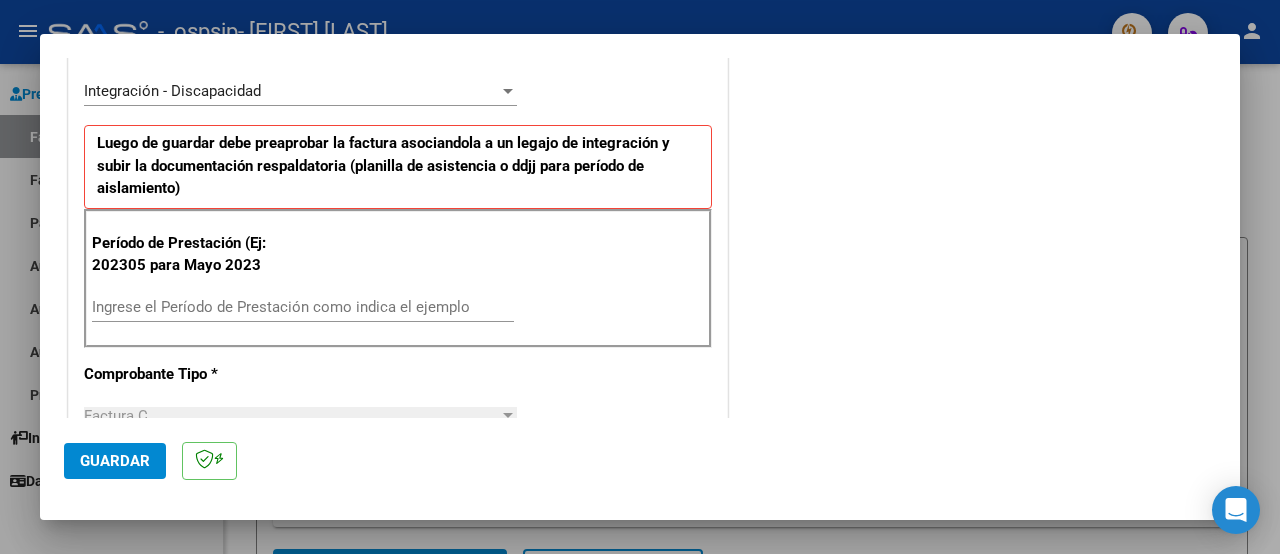 scroll, scrollTop: 530, scrollLeft: 0, axis: vertical 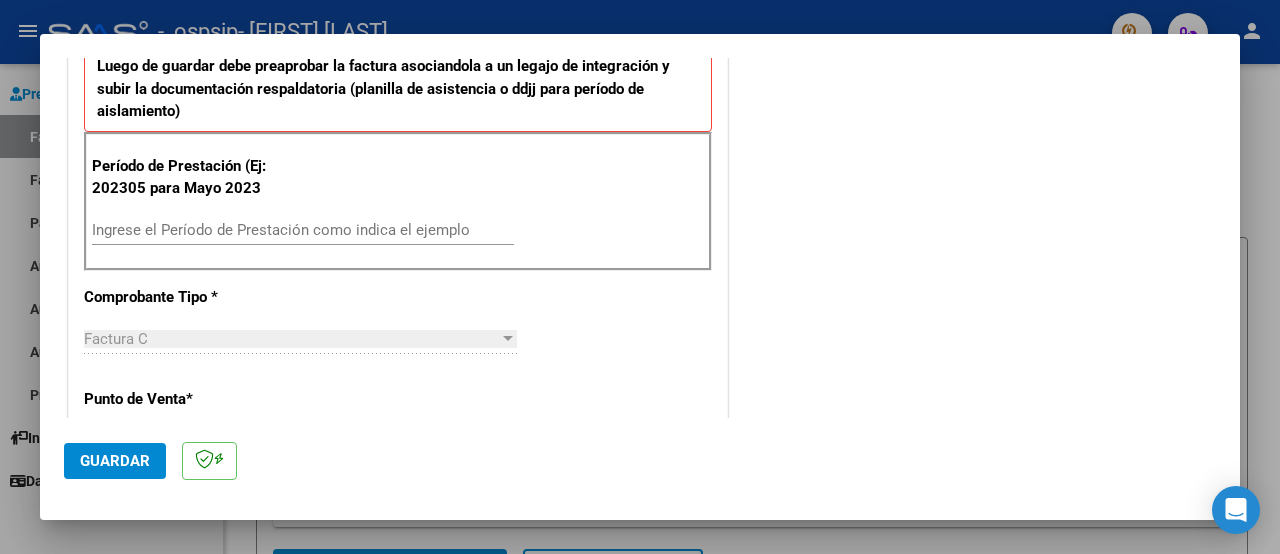click on "Ingrese el Período de Prestación como indica el ejemplo" at bounding box center (303, 230) 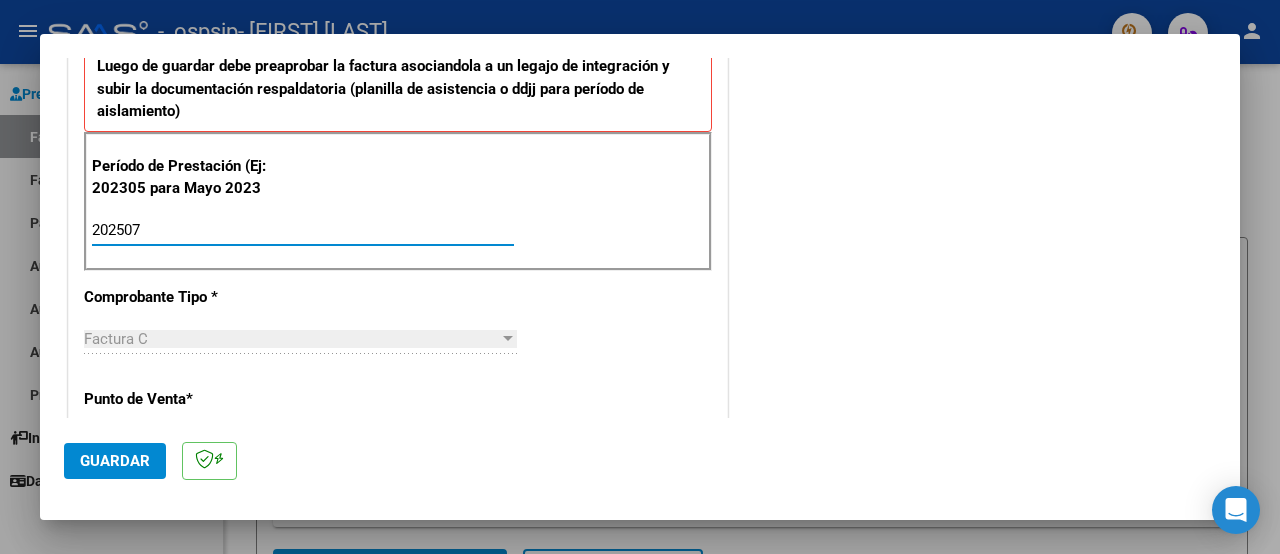 type on "202507" 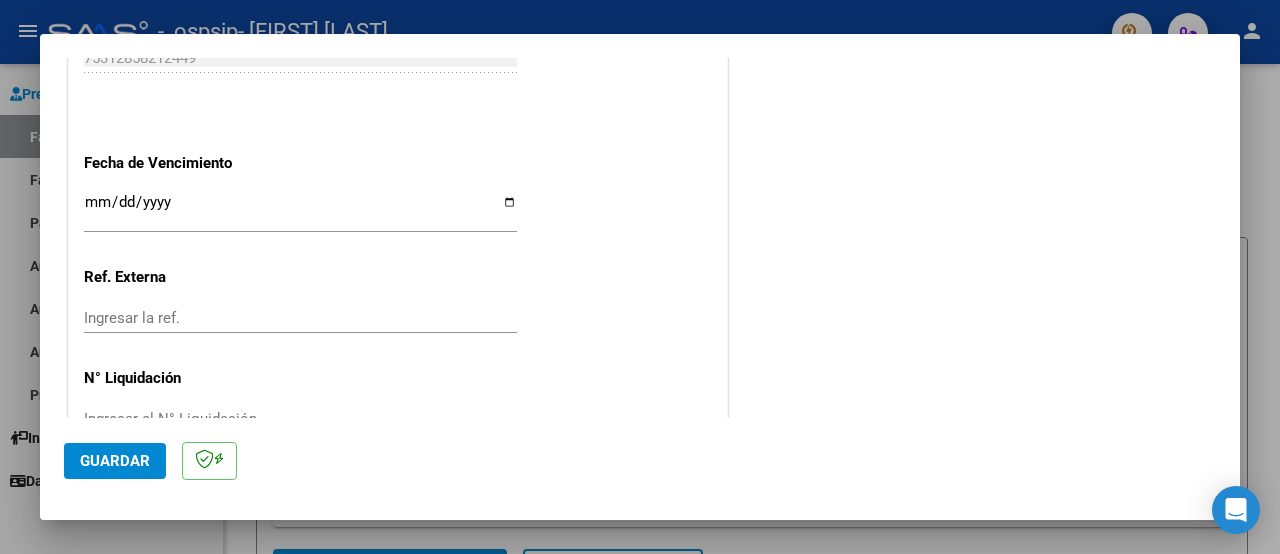 scroll, scrollTop: 1369, scrollLeft: 0, axis: vertical 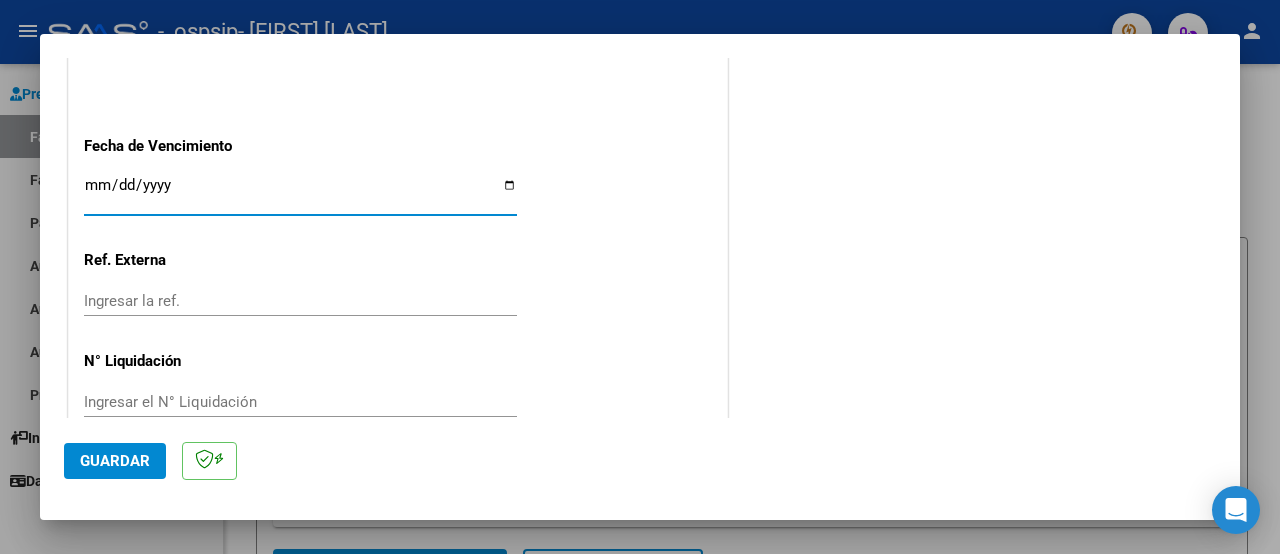 click on "Ingresar la fecha" at bounding box center [300, 193] 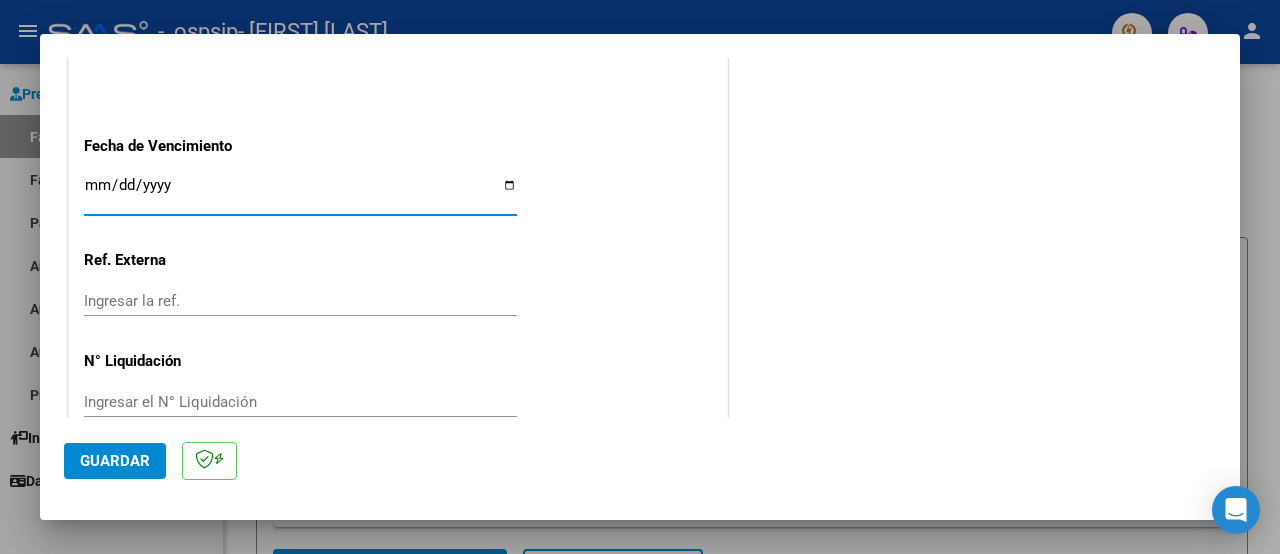 click on "Ingresar la fecha" at bounding box center [300, 193] 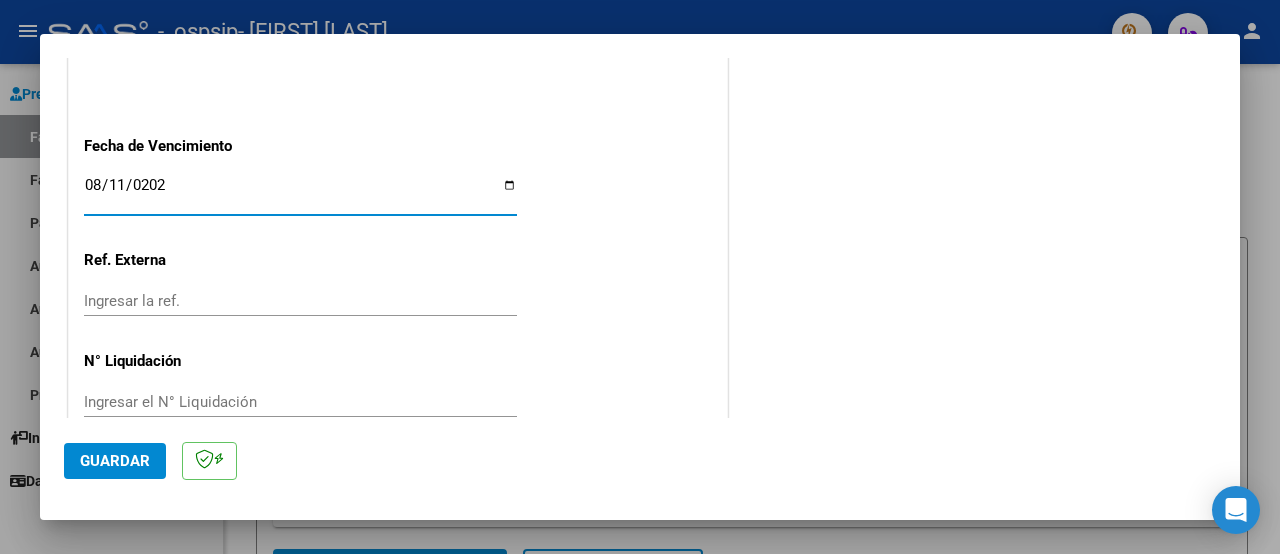 type on "2025-08-11" 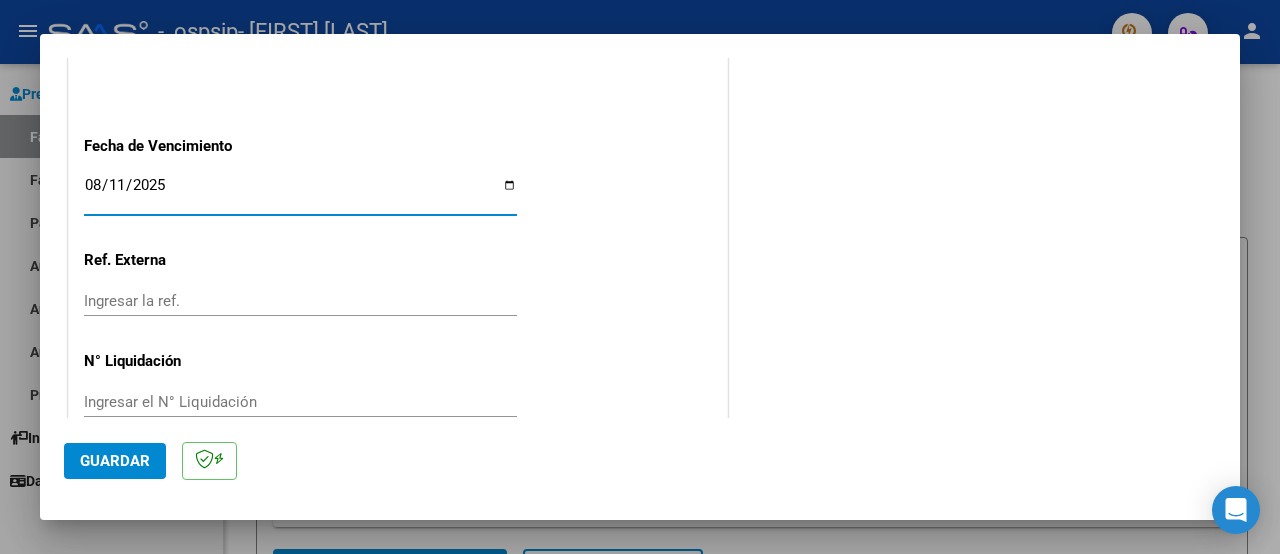 click on "Guardar" 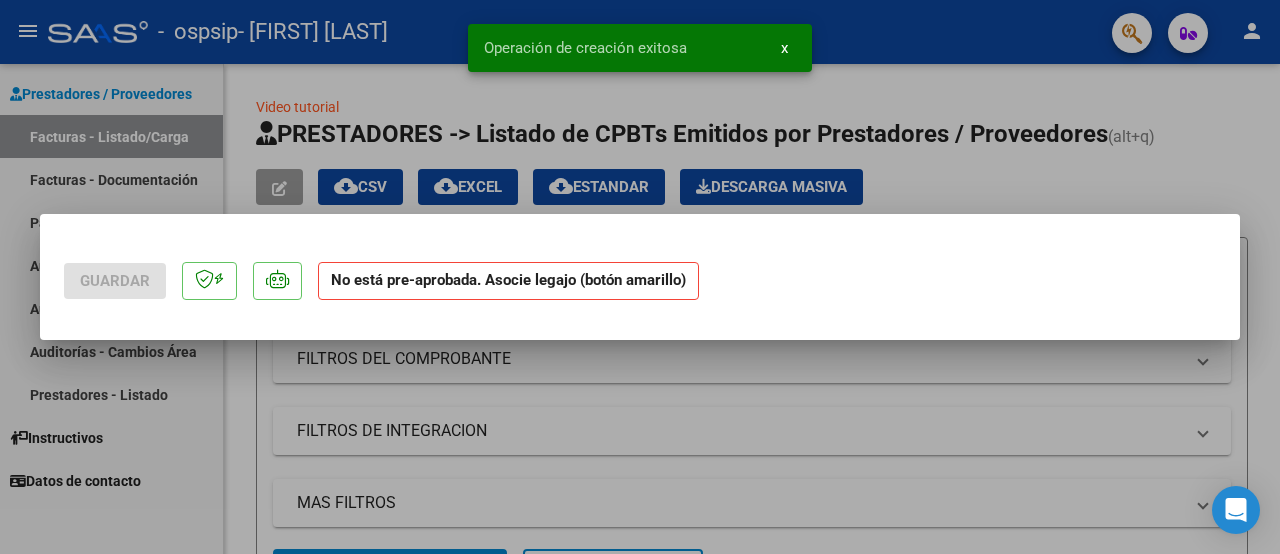 scroll, scrollTop: 0, scrollLeft: 0, axis: both 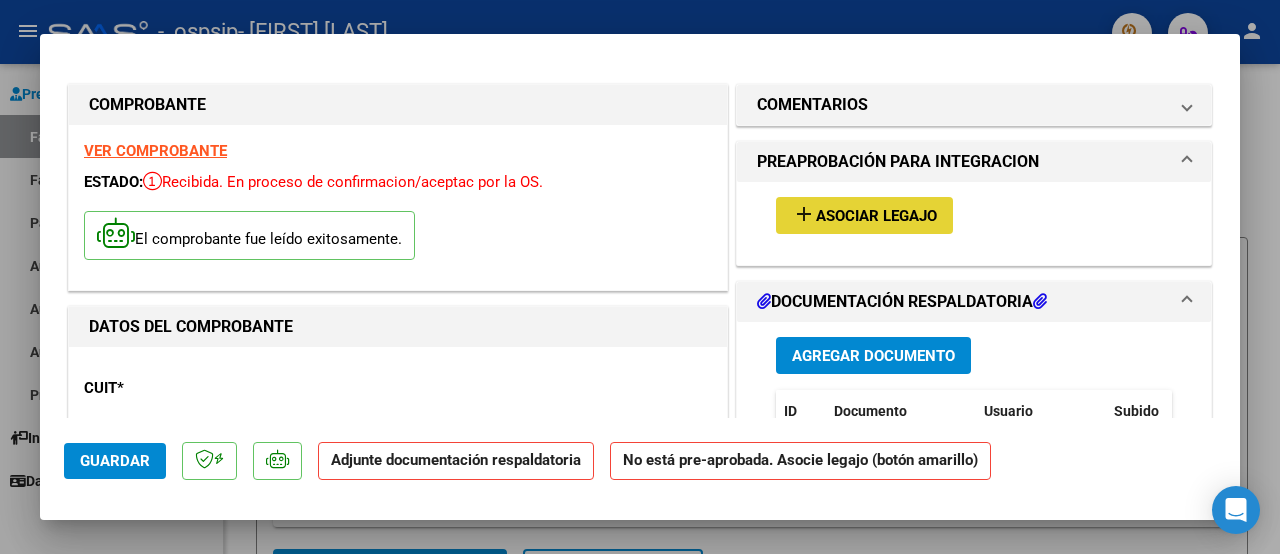 click on "Asociar Legajo" at bounding box center [876, 216] 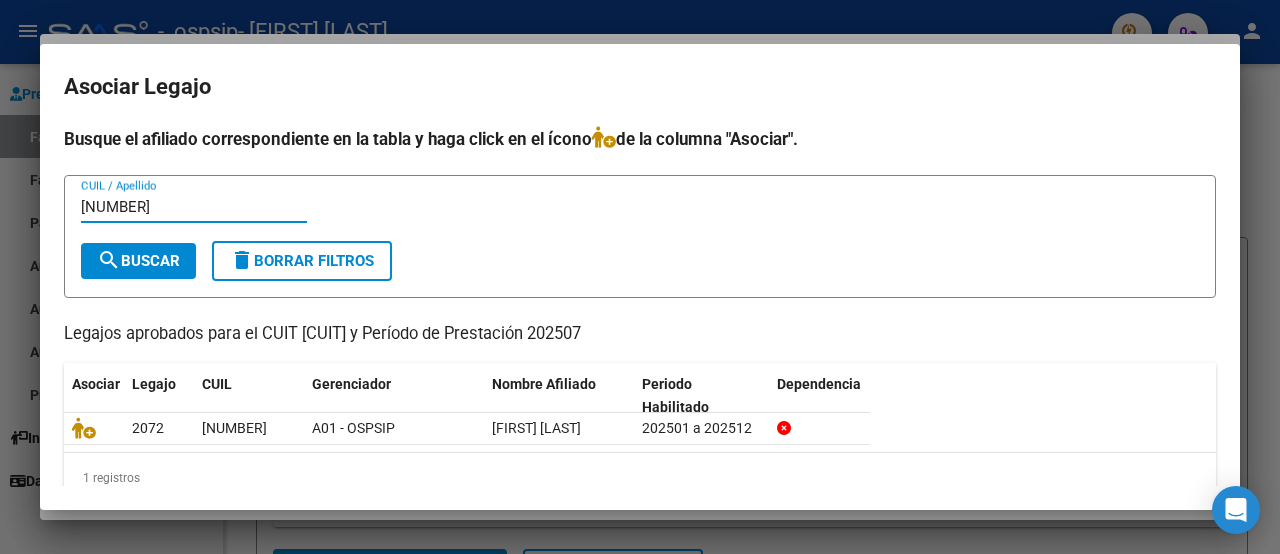 type on "[NUMBER]" 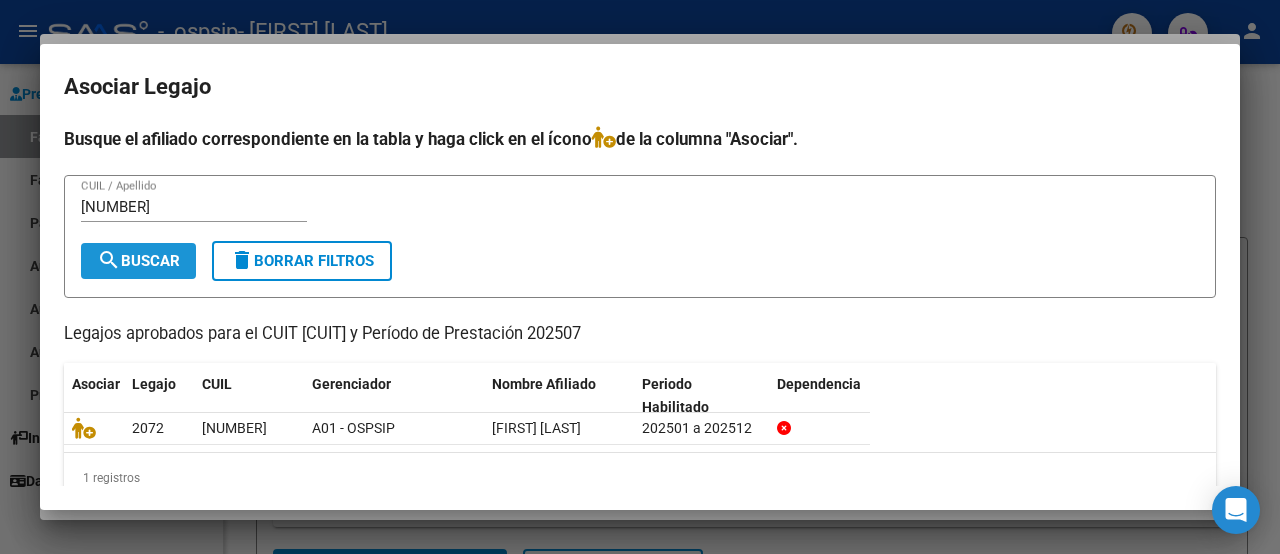 click on "search  Buscar" at bounding box center [138, 261] 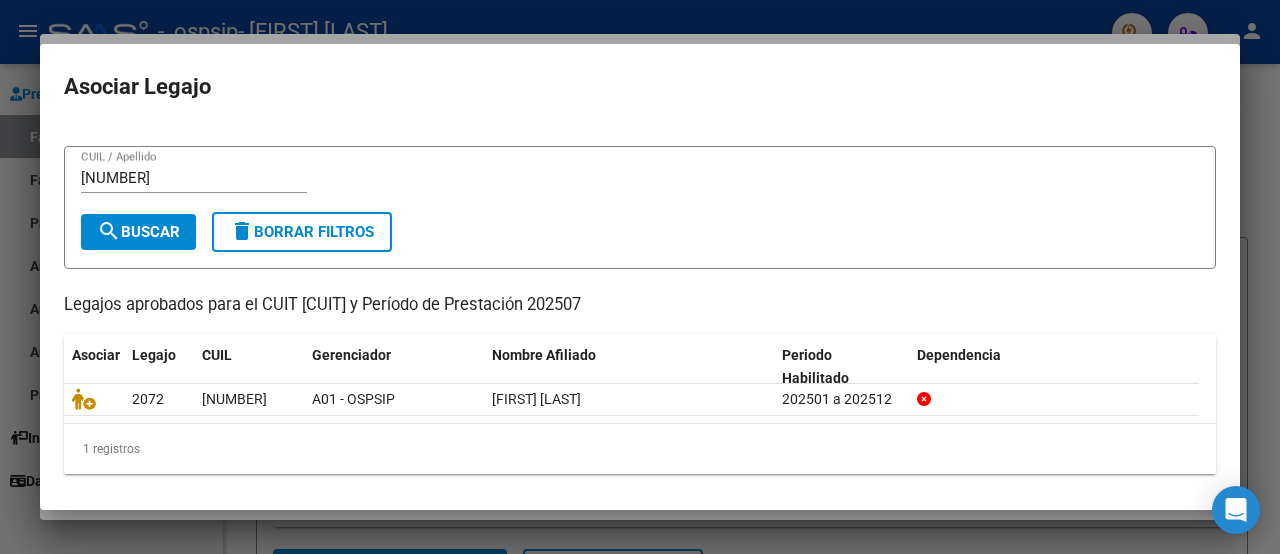 scroll, scrollTop: 0, scrollLeft: 0, axis: both 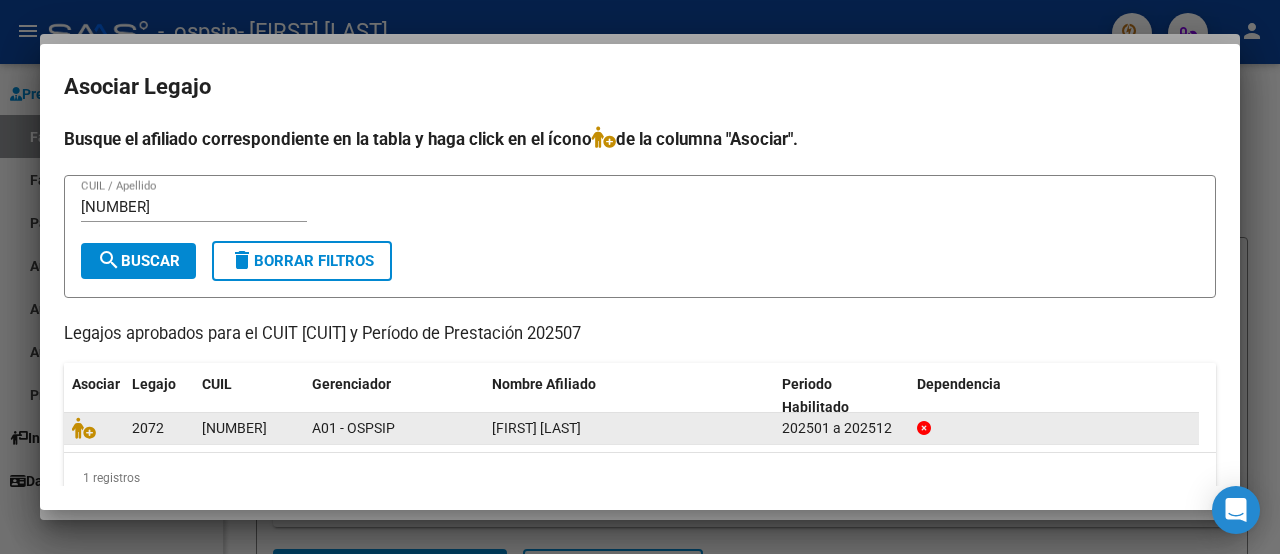 click 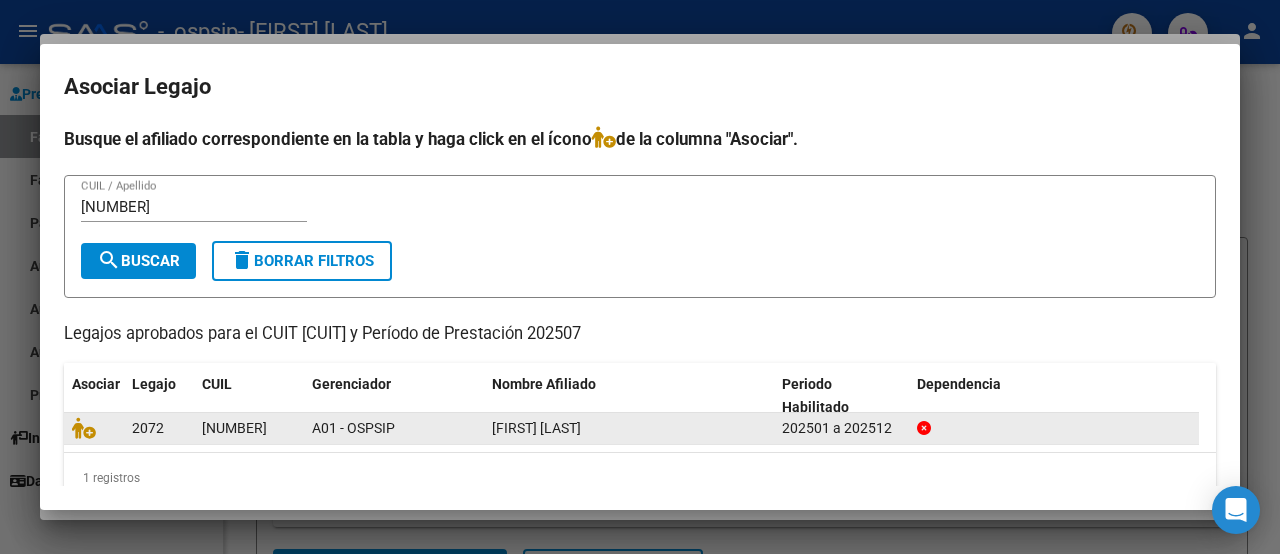 click 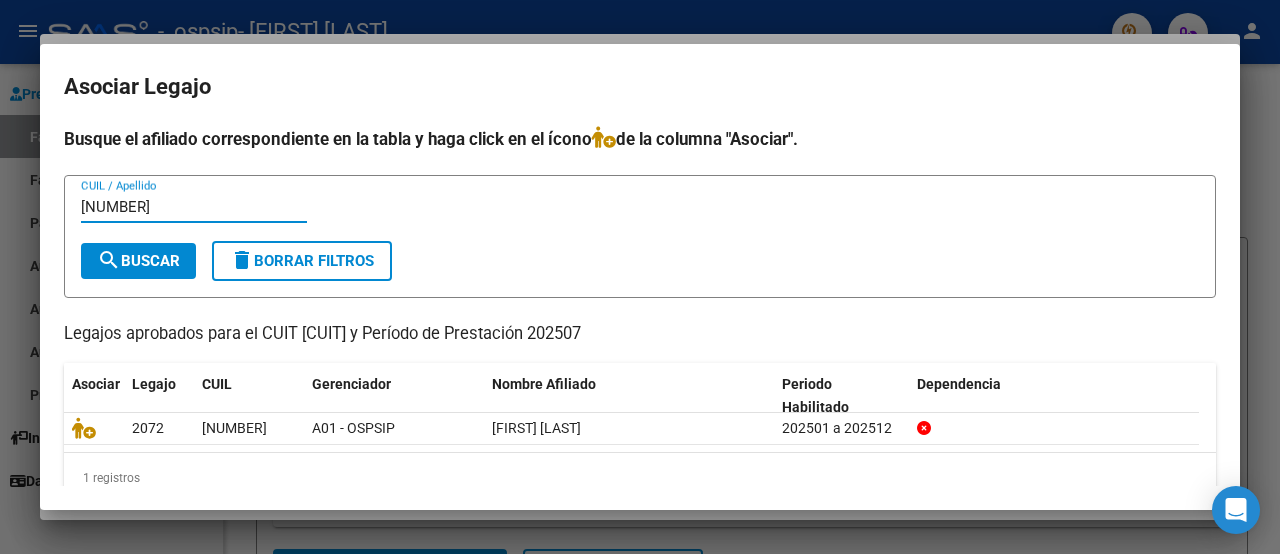 click on "[NUMBER]" at bounding box center (194, 207) 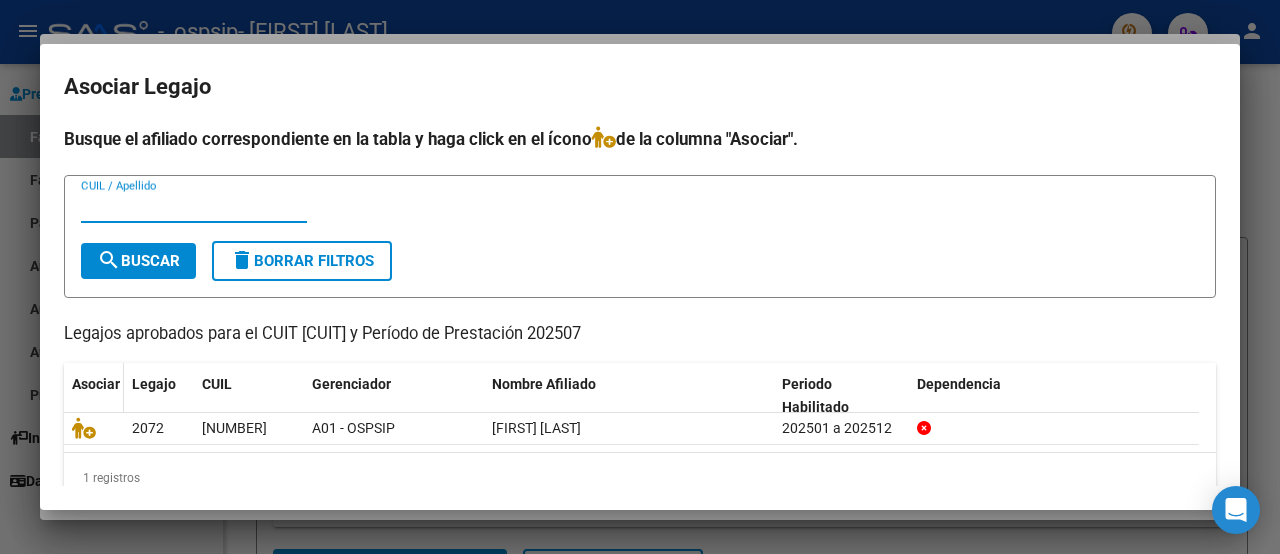 type 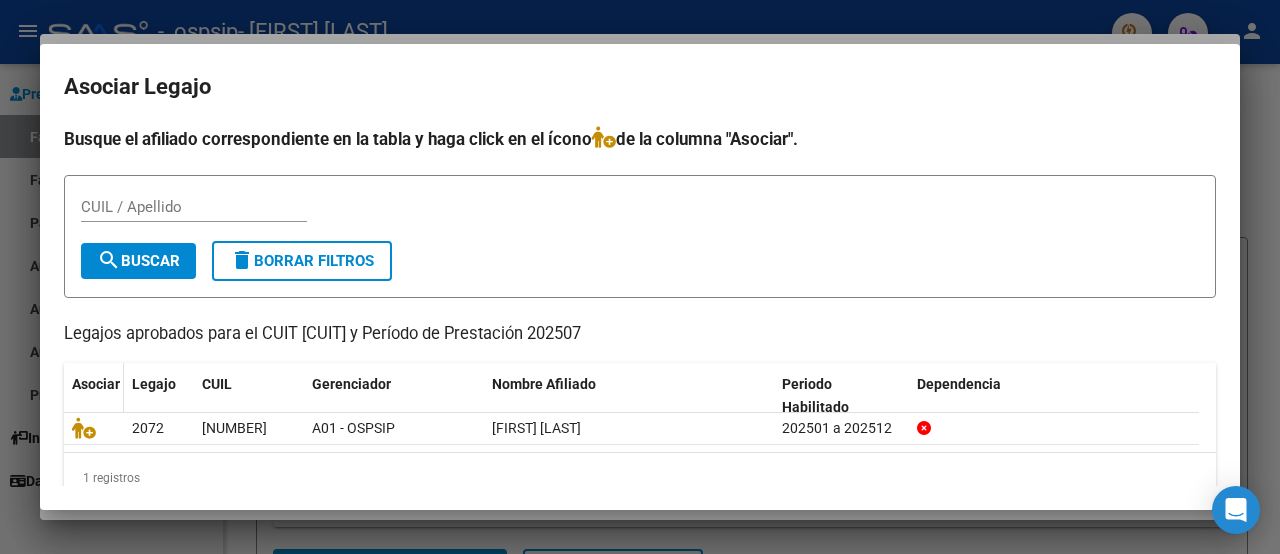click on "Asociar" 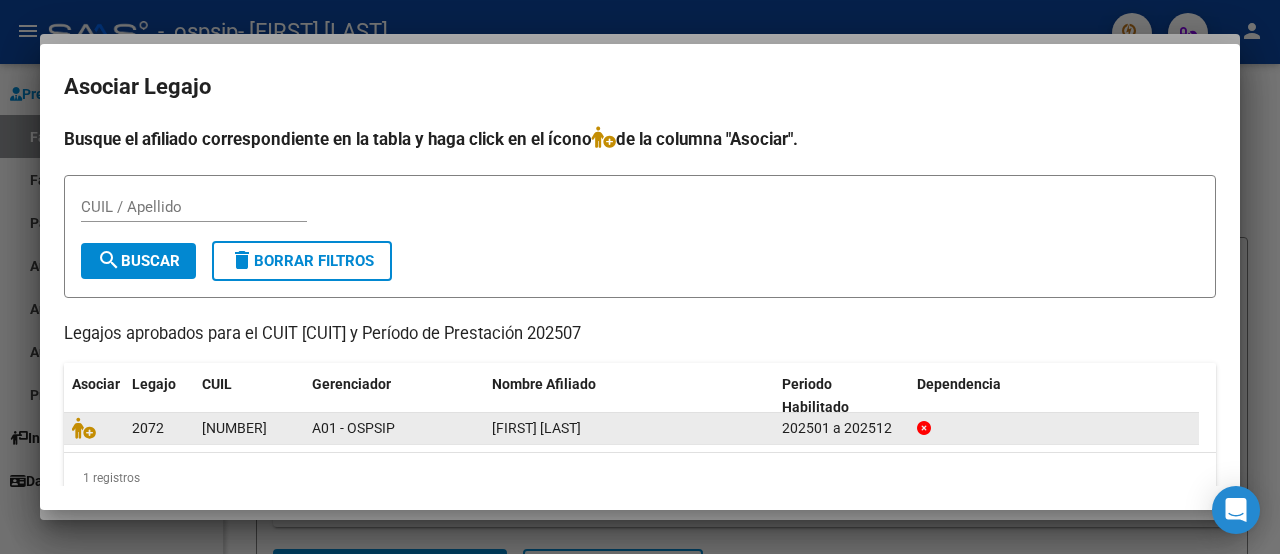 click 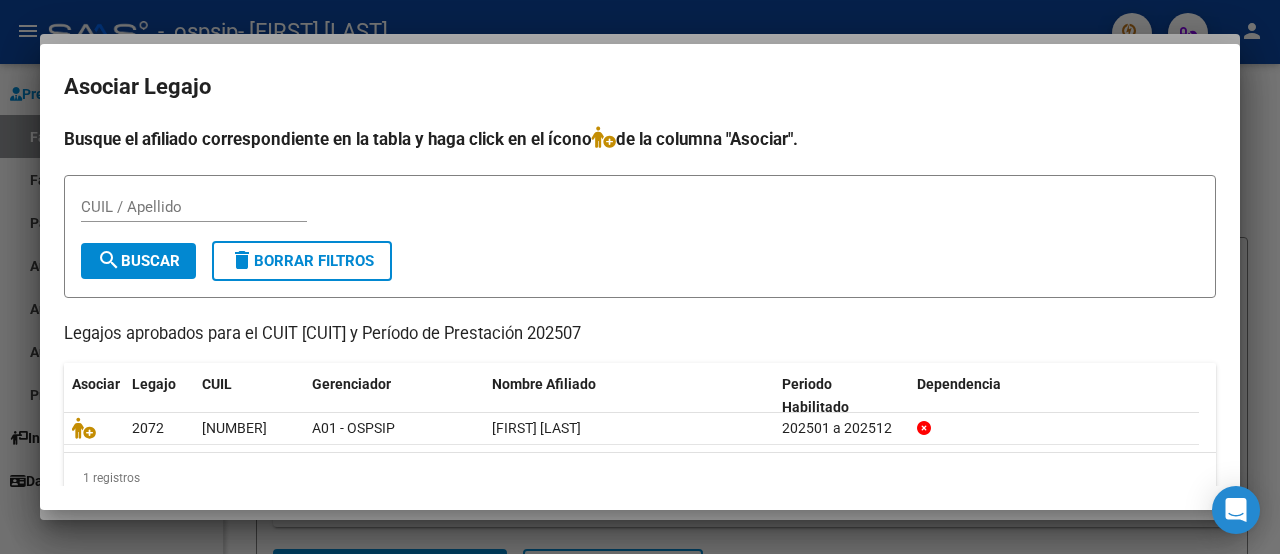 scroll, scrollTop: 29, scrollLeft: 0, axis: vertical 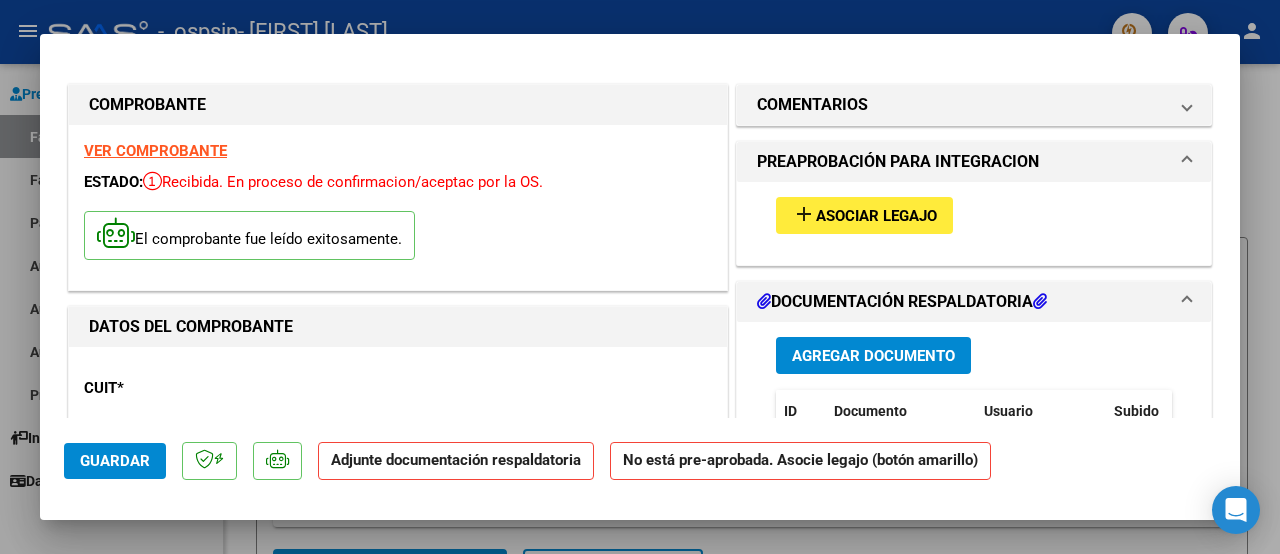 click on "add Asociar Legajo" at bounding box center [864, 215] 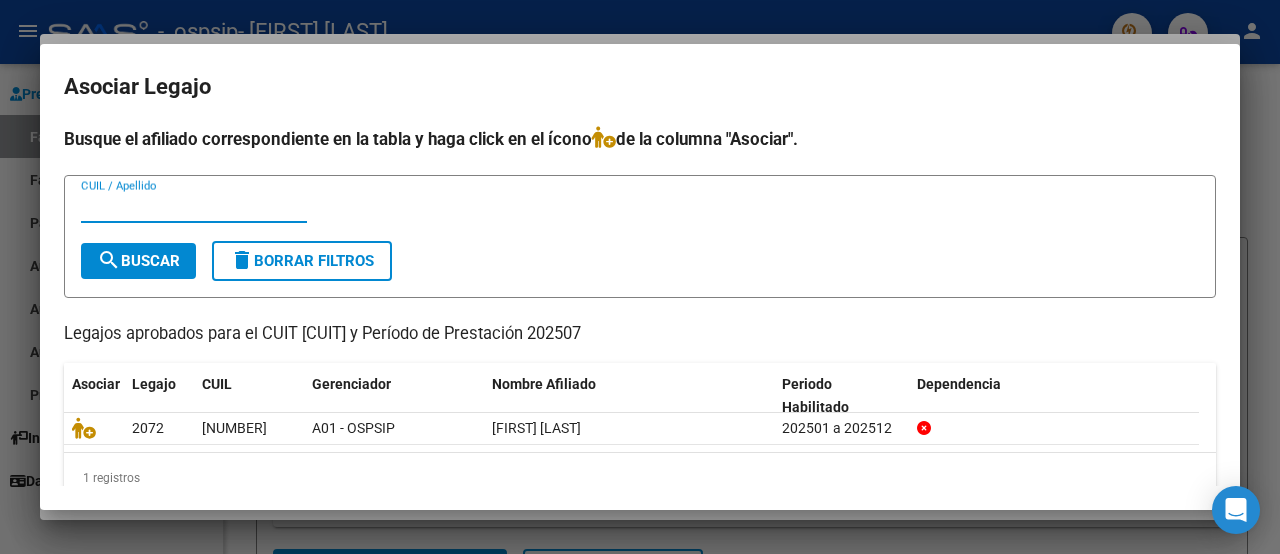 click on "search  Buscar" at bounding box center [138, 261] 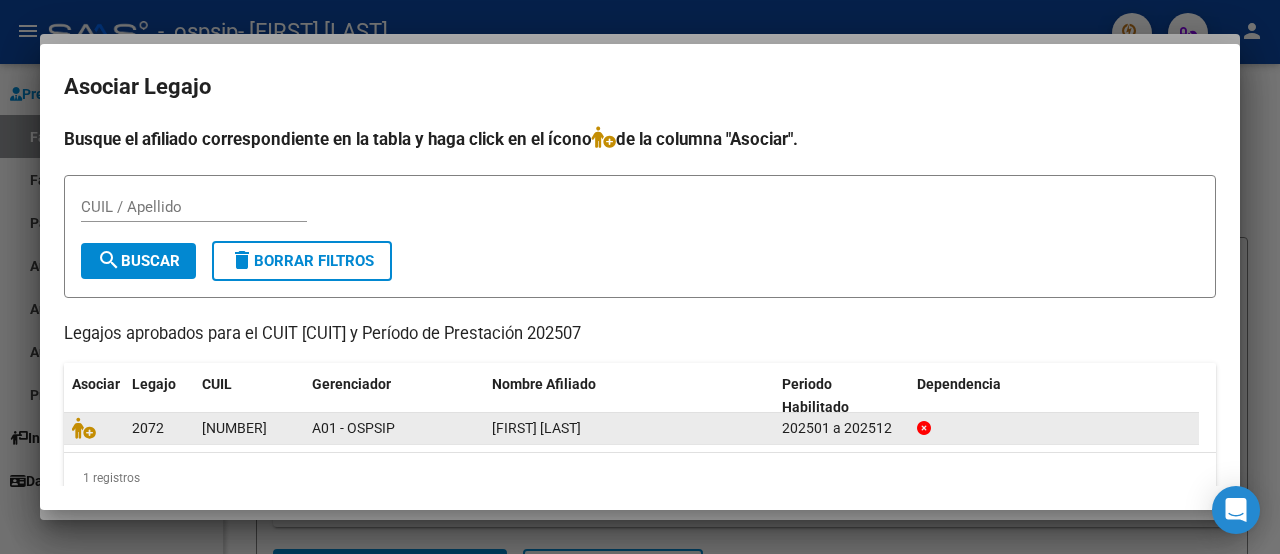 click on "2072" 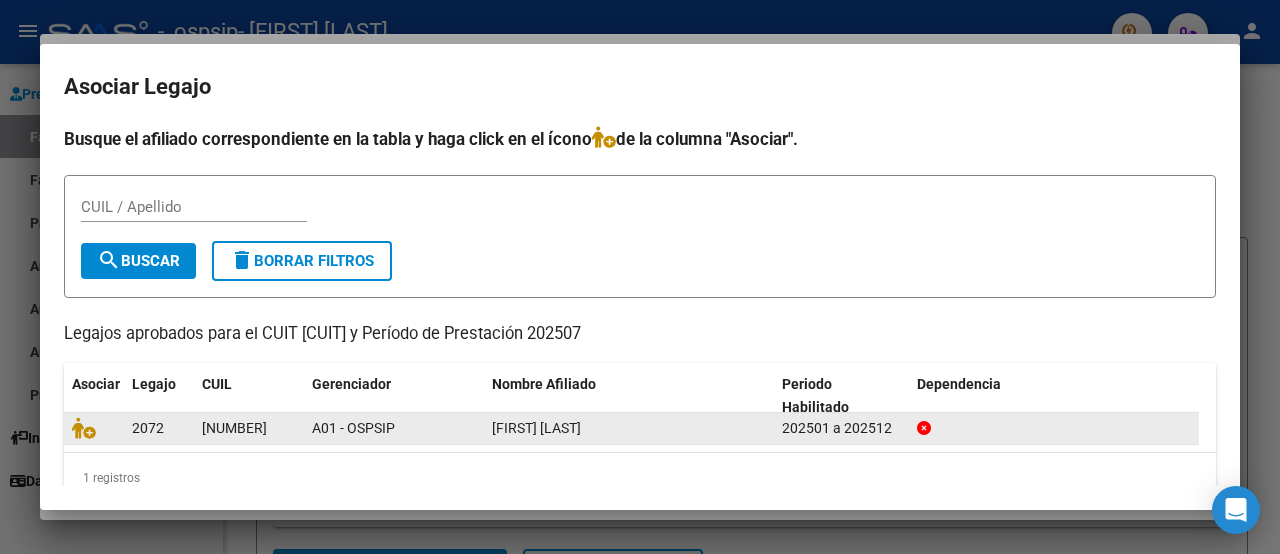 click 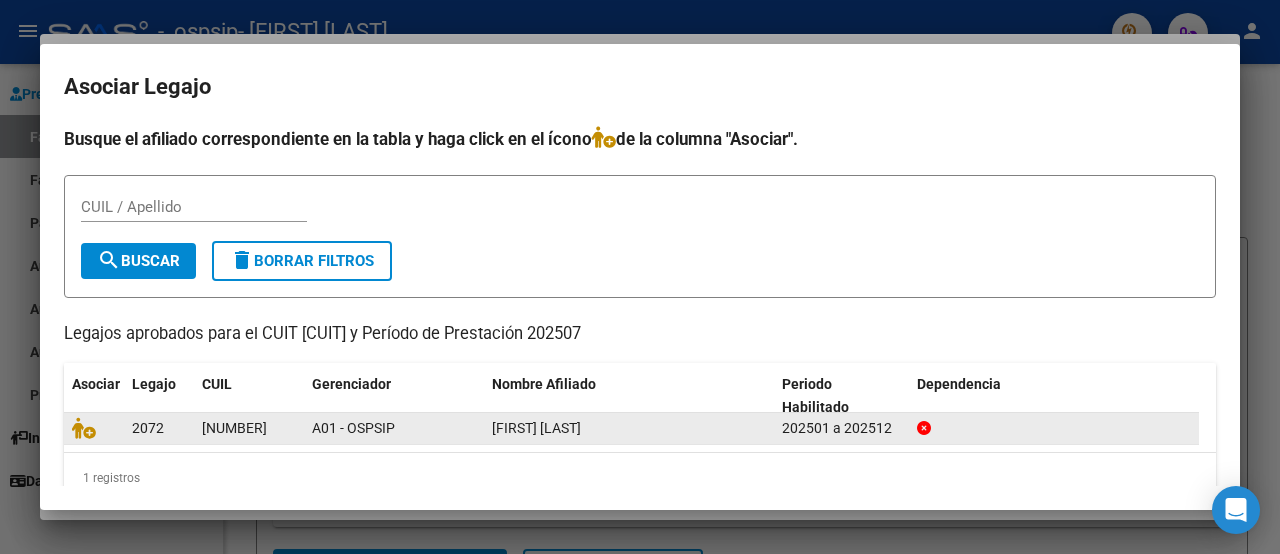 click 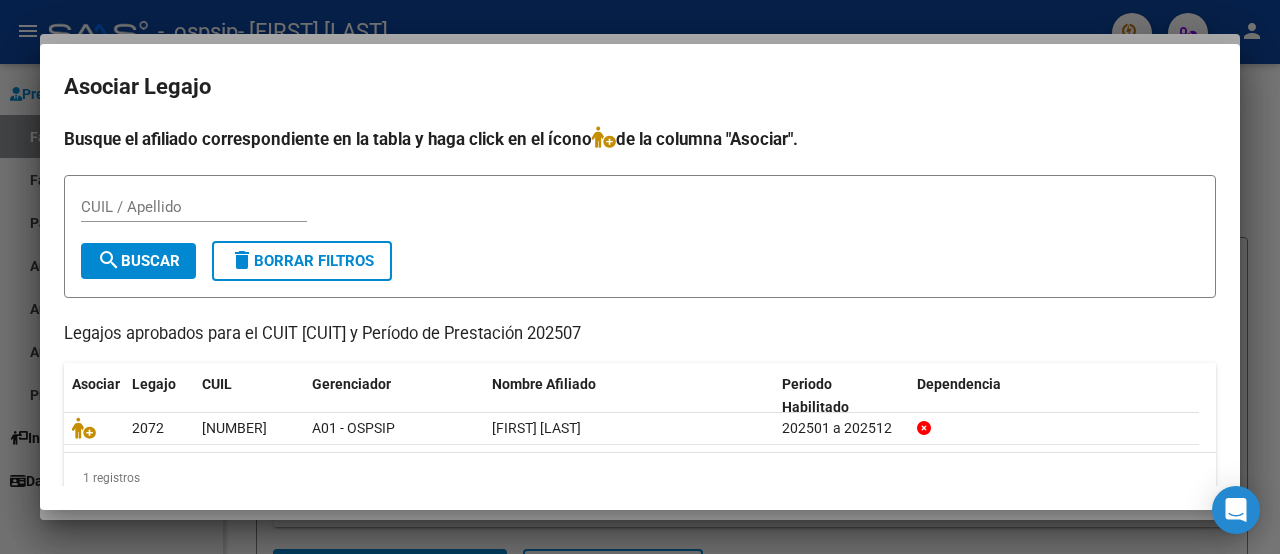 click on "Asociar Legajo Busque el afiliado correspondiente en la tabla y haga click en el ícono   de la columna "Asociar". CUIL / Apellido search  Buscar  delete  Borrar Filtros  Legajos aprobados para el CUIT [CUIT] y Período de Prestación 202507  Asociar Legajo CUIL Gerenciador Nombre Afiliado Periodo Habilitado Dependencia    2072 [NUMBER] A01 - OSPSIP [FIRST] [LAST]  202501 a 202512   1 registros   1" at bounding box center [640, 306] 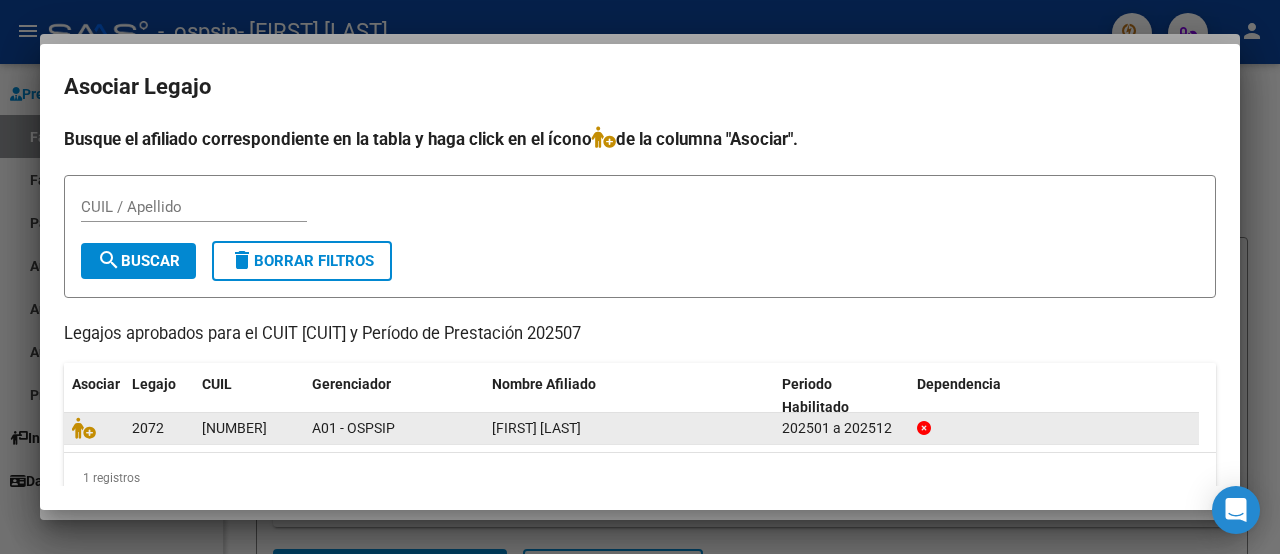 click 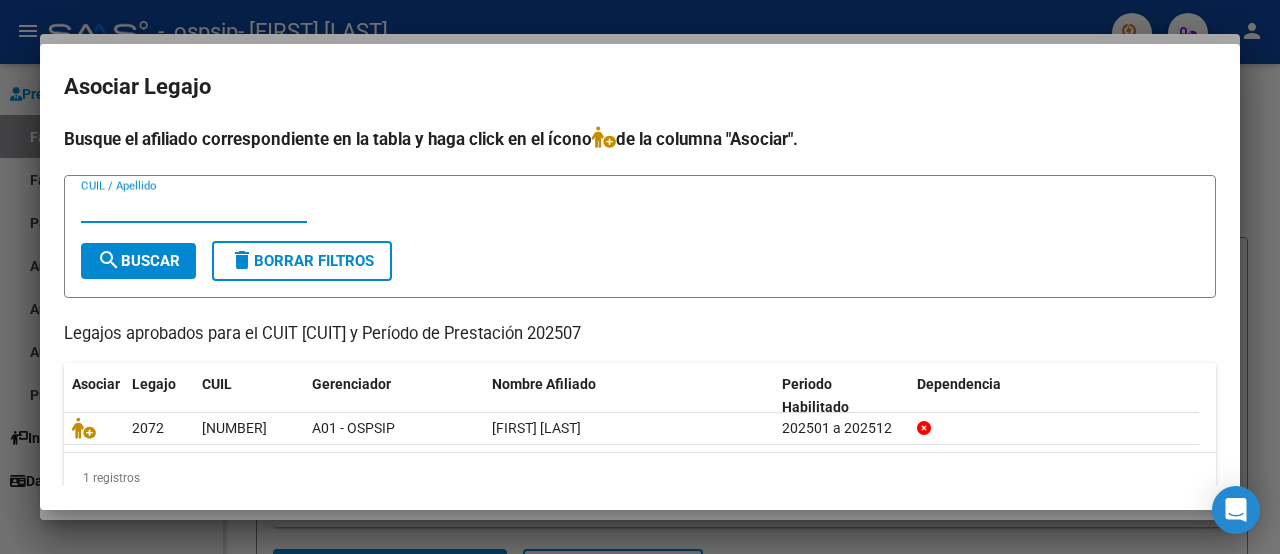click on "CUIL / Apellido" at bounding box center [194, 207] 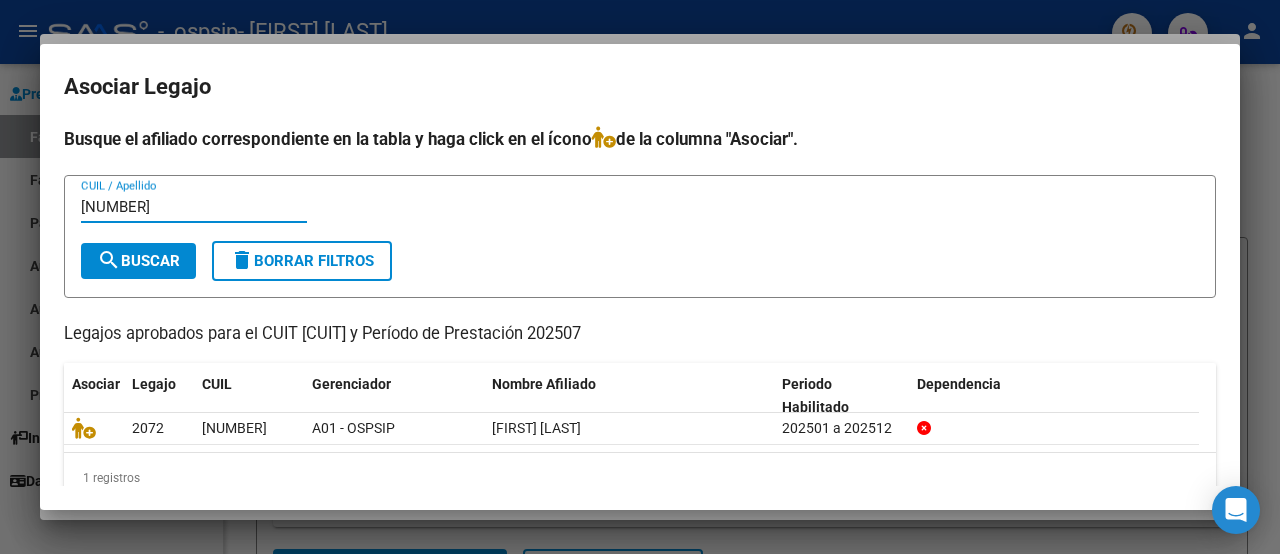 type on "[NUMBER]" 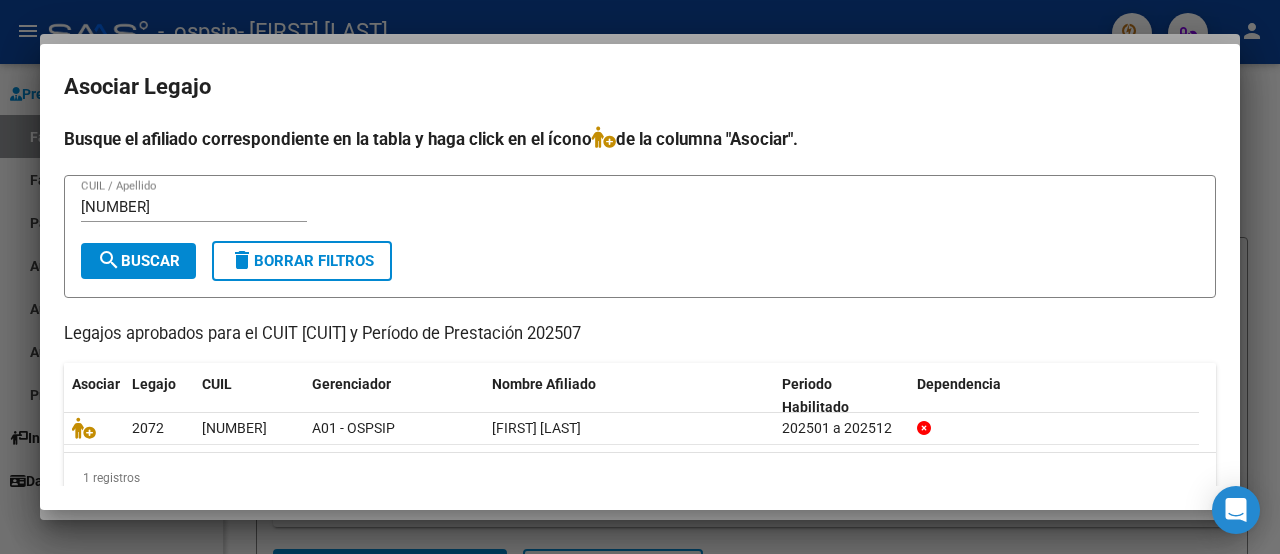 click on "Asociar Legajo Busque el afiliado correspondiente en la tabla y haga click en el ícono   de la columna "Asociar". [NUMBER] CUIL / Apellido search  Buscar  delete  Borrar Filtros  Legajos aprobados para el CUIT [CUIT] y Período de Prestación 202507  Asociar Legajo CUIL Gerenciador Nombre Afiliado Periodo Habilitado Dependencia    2072 [NUMBER] A01 - OSPSIP [FIRST] [LAST]  202501 a 202512   1 registros   1" at bounding box center [640, 306] 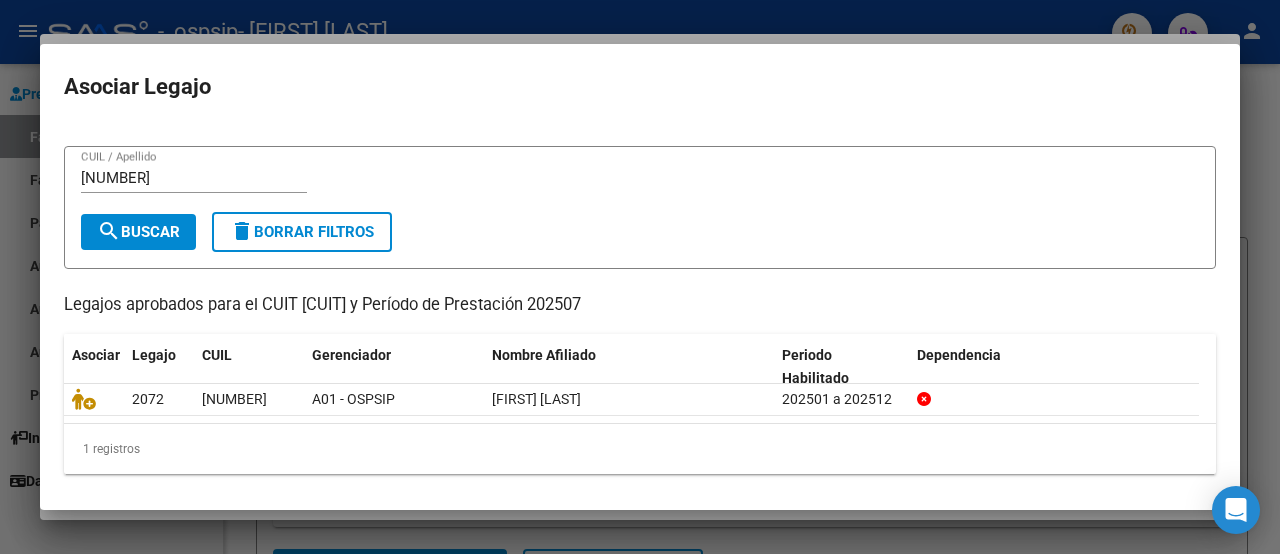 click at bounding box center (640, 277) 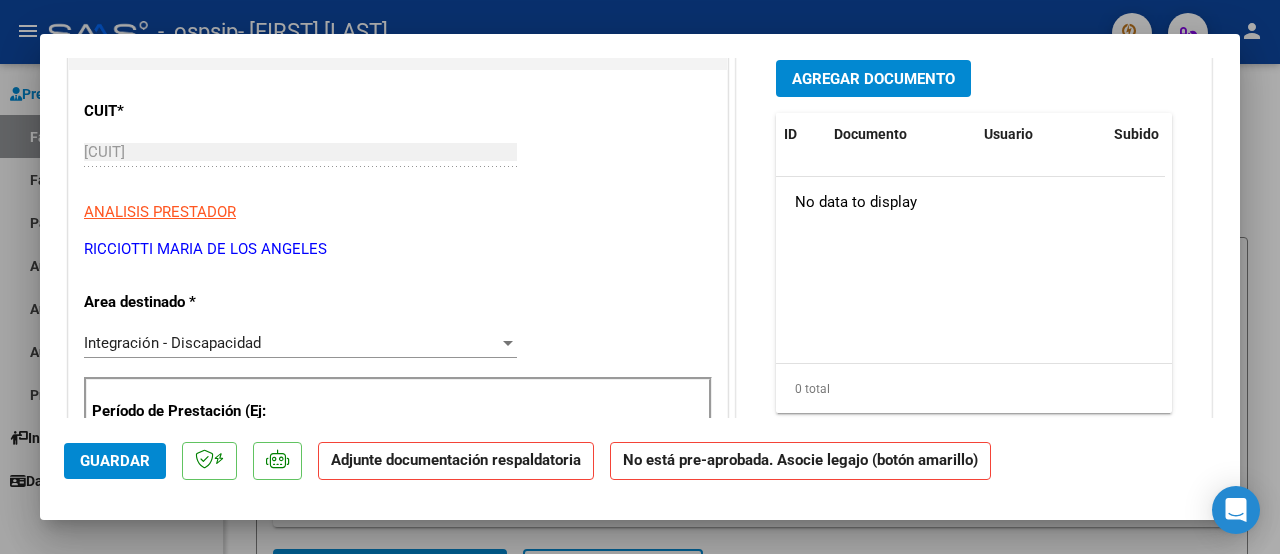 scroll, scrollTop: 0, scrollLeft: 0, axis: both 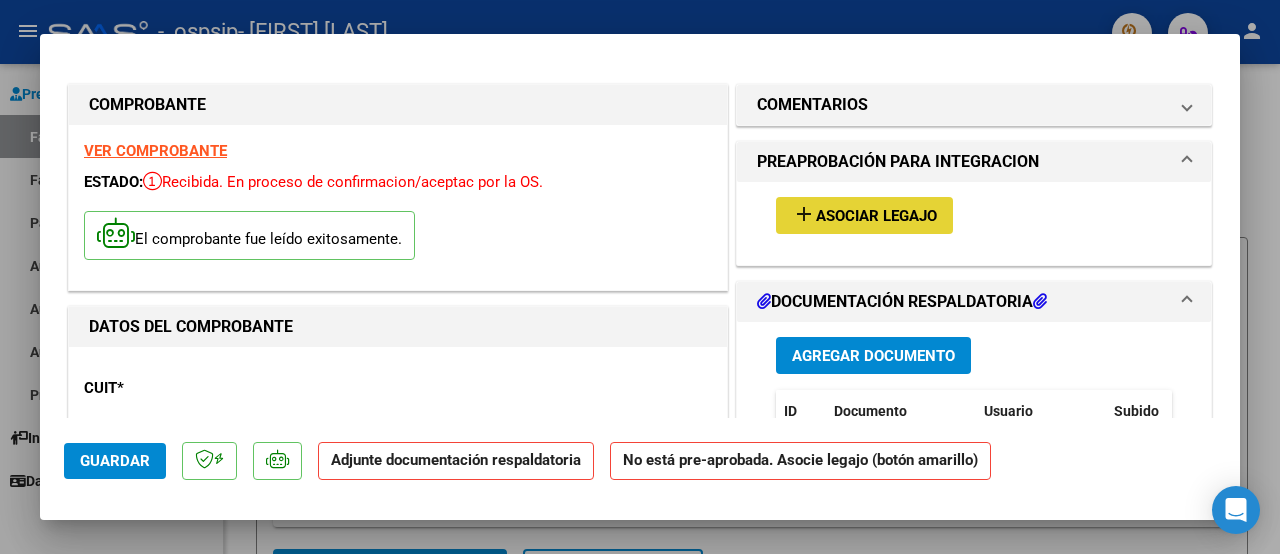 click on "Asociar Legajo" at bounding box center (876, 216) 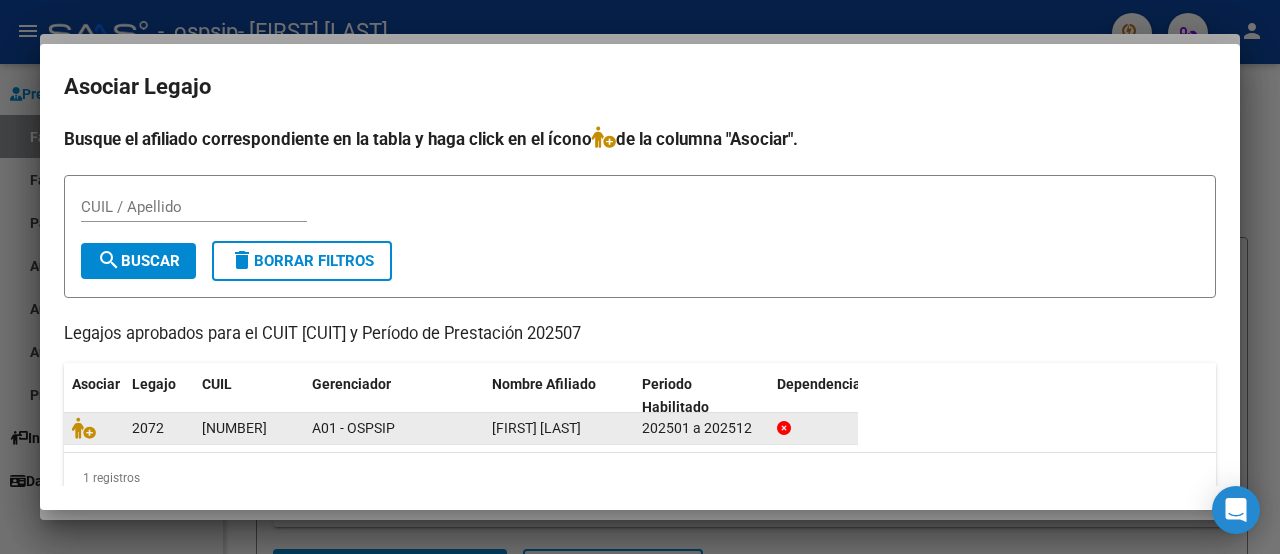 click 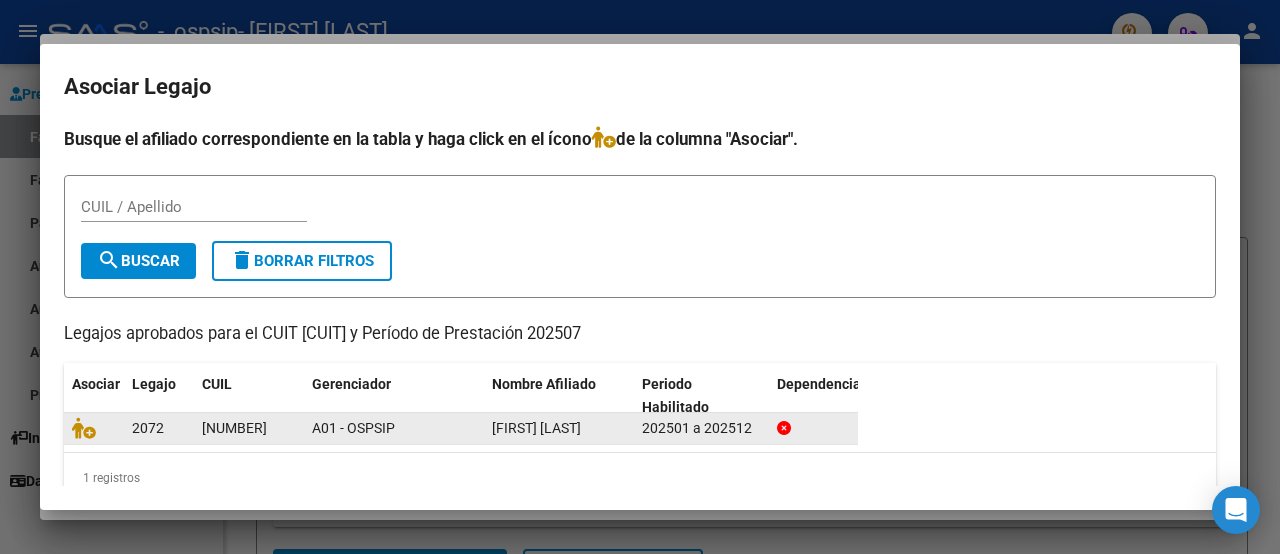 click 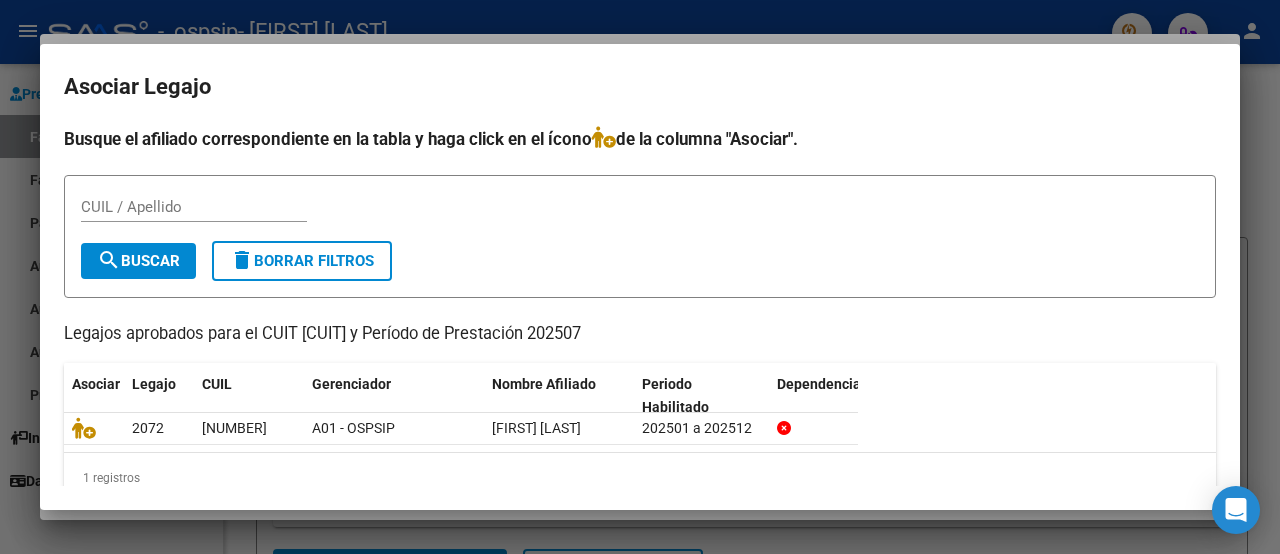click on "CUIL / Apellido" at bounding box center [194, 207] 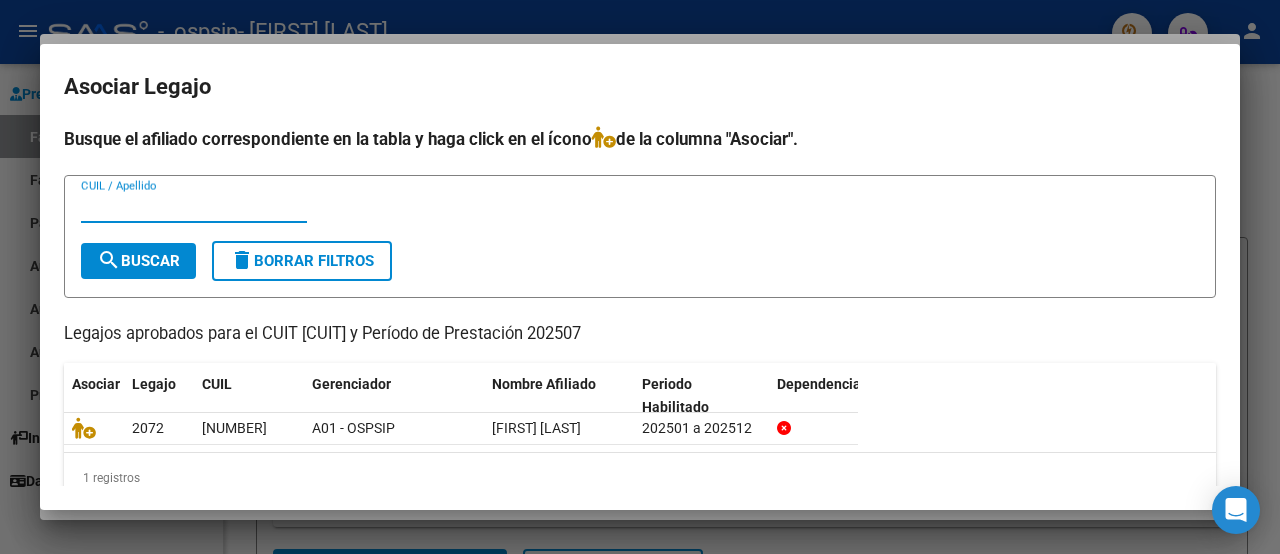 click on "CUIL / Apellido" at bounding box center (194, 207) 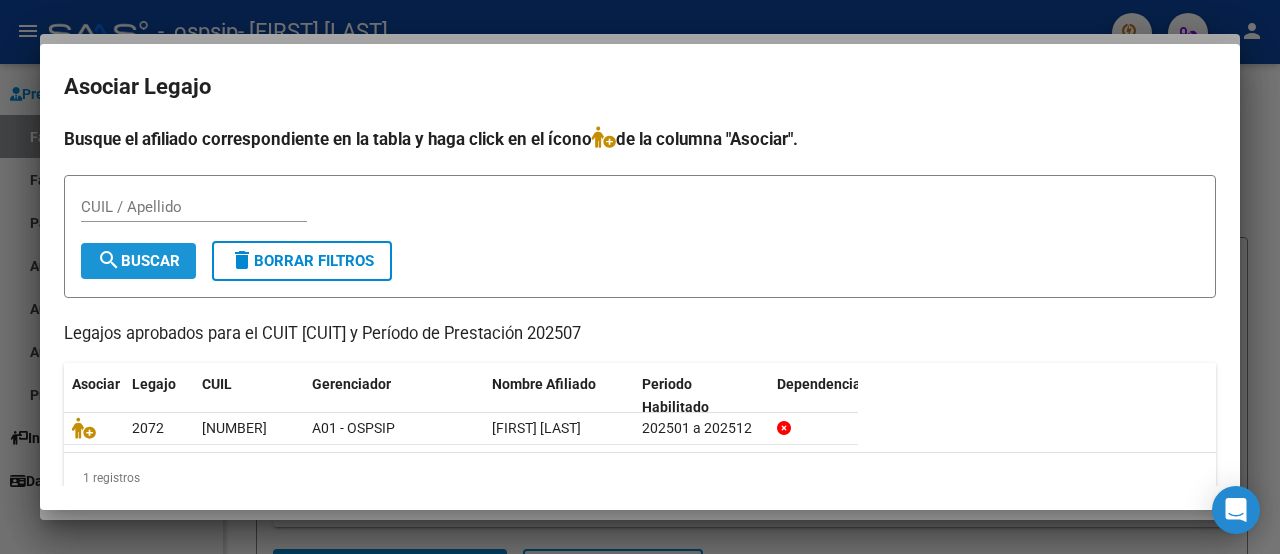 click on "search  Buscar" at bounding box center [138, 261] 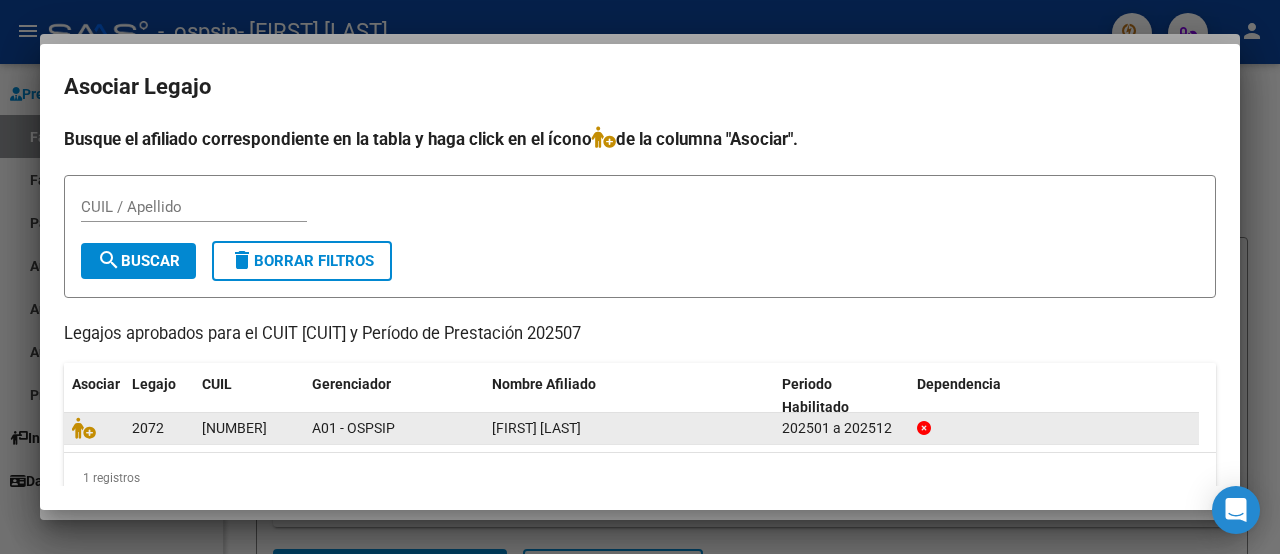 click on "2072" 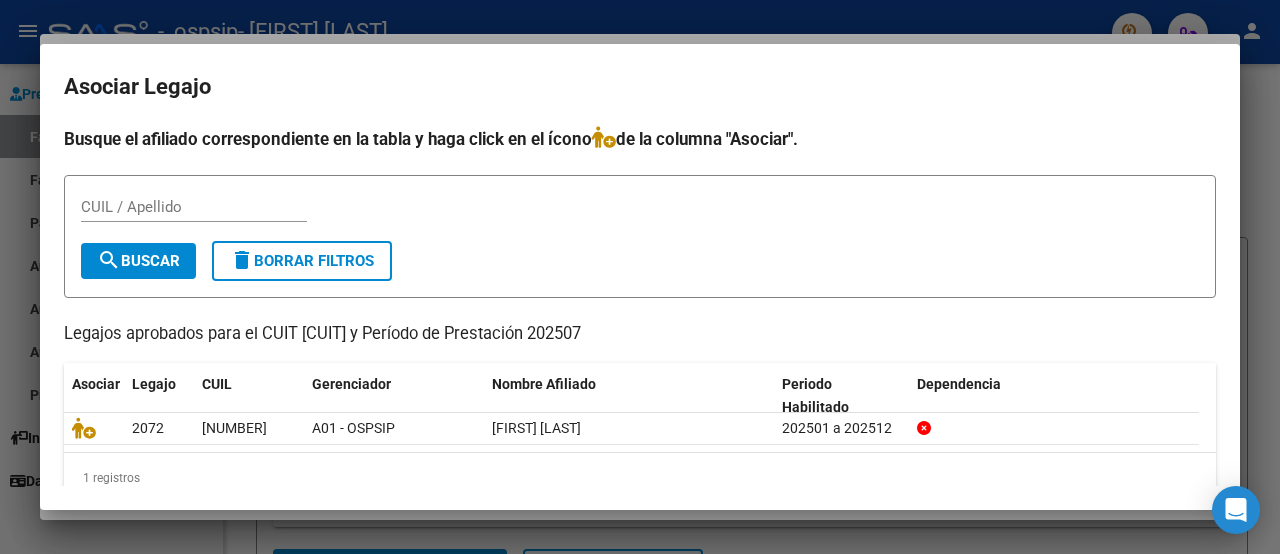 click on "CUIL / Apellido" at bounding box center (194, 207) 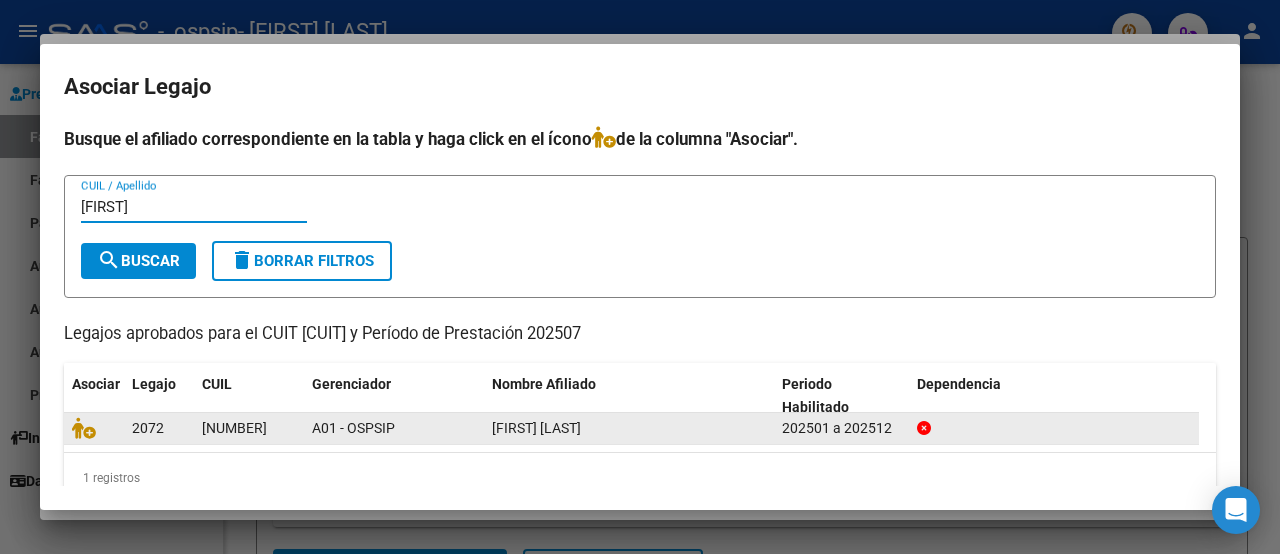 type on "[FIRST]" 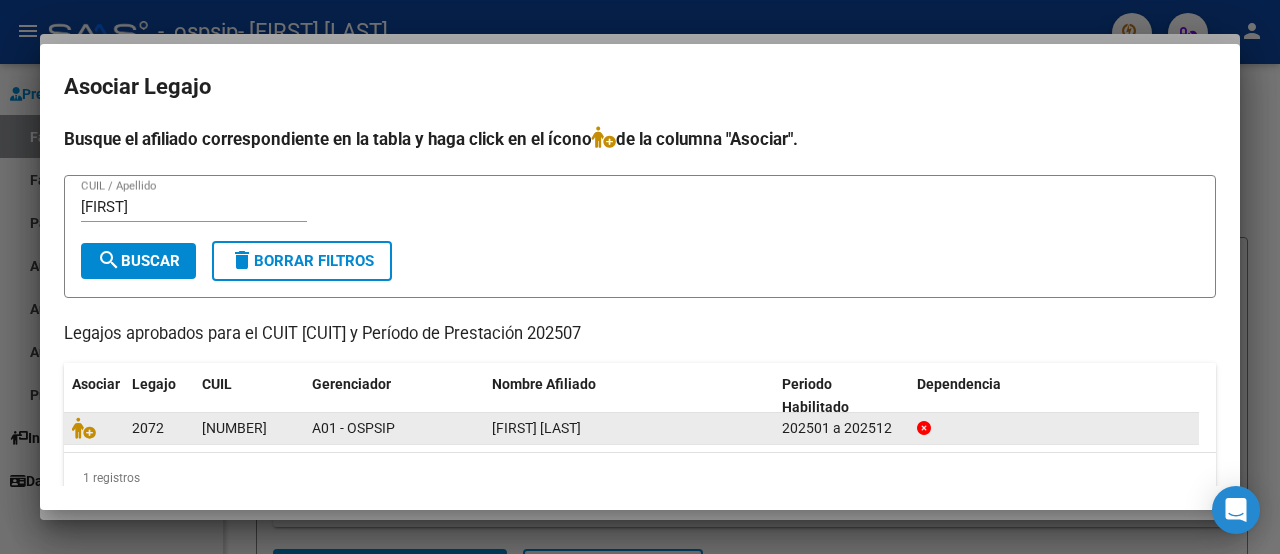 click 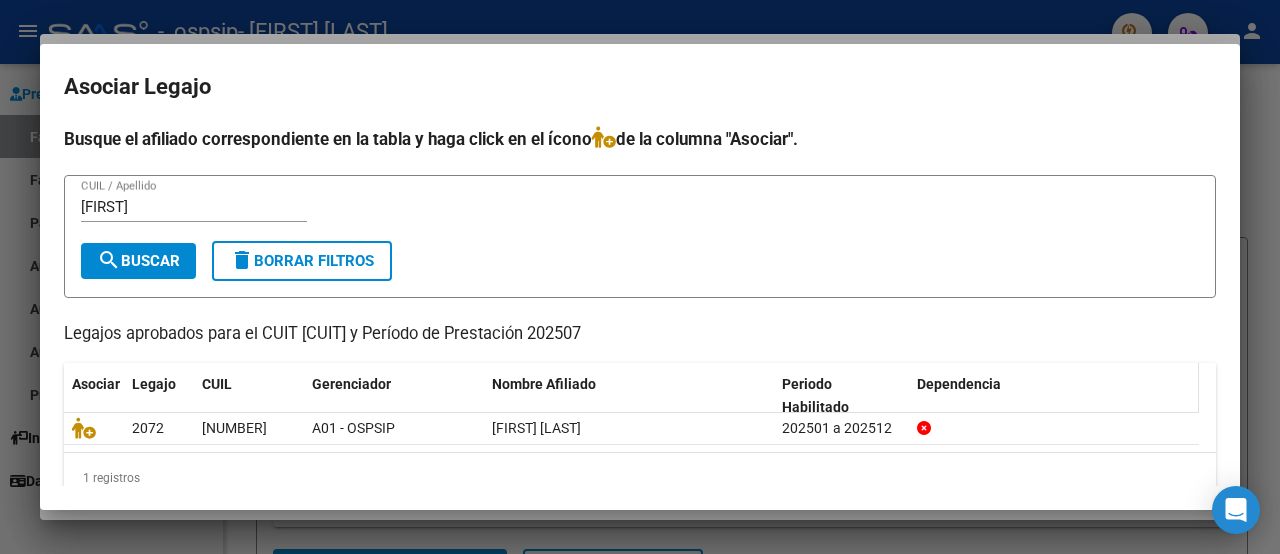 click on "Dependencia" 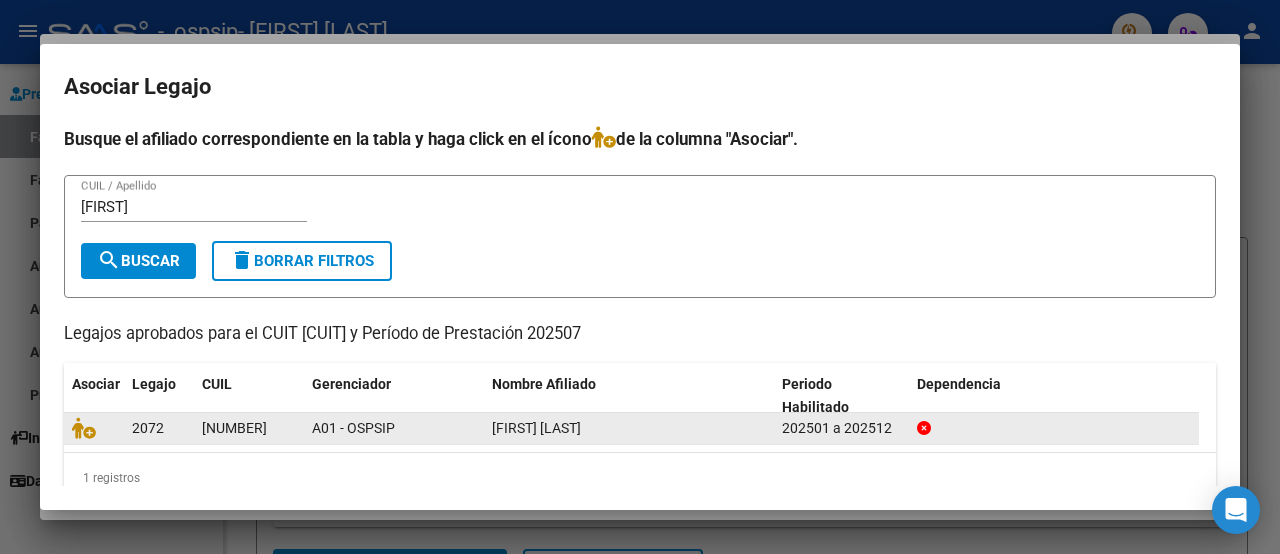click 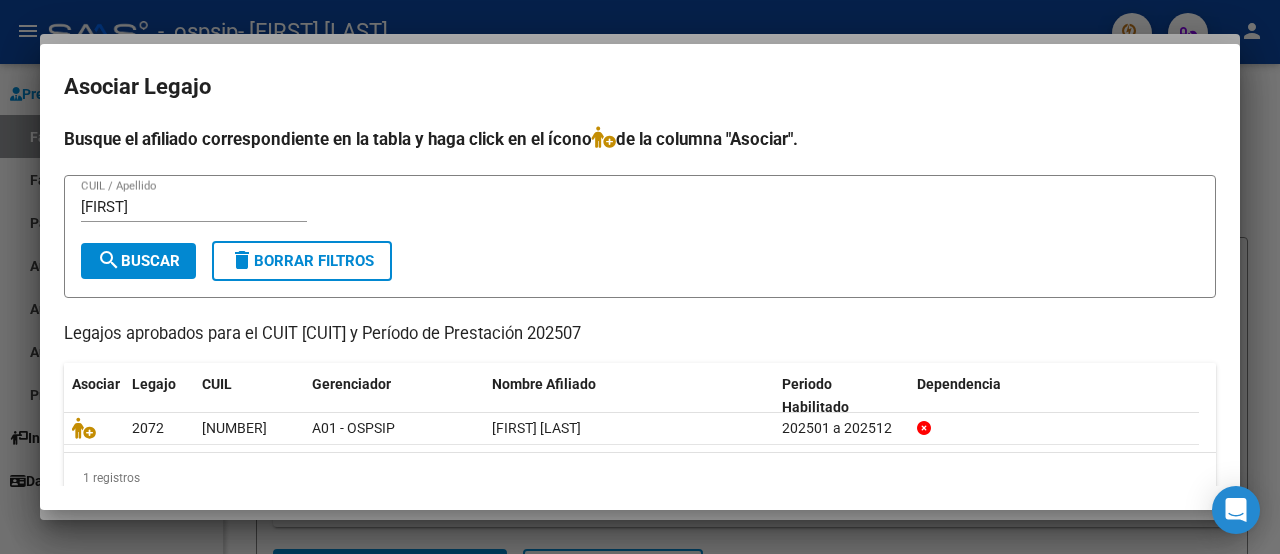 scroll, scrollTop: 29, scrollLeft: 0, axis: vertical 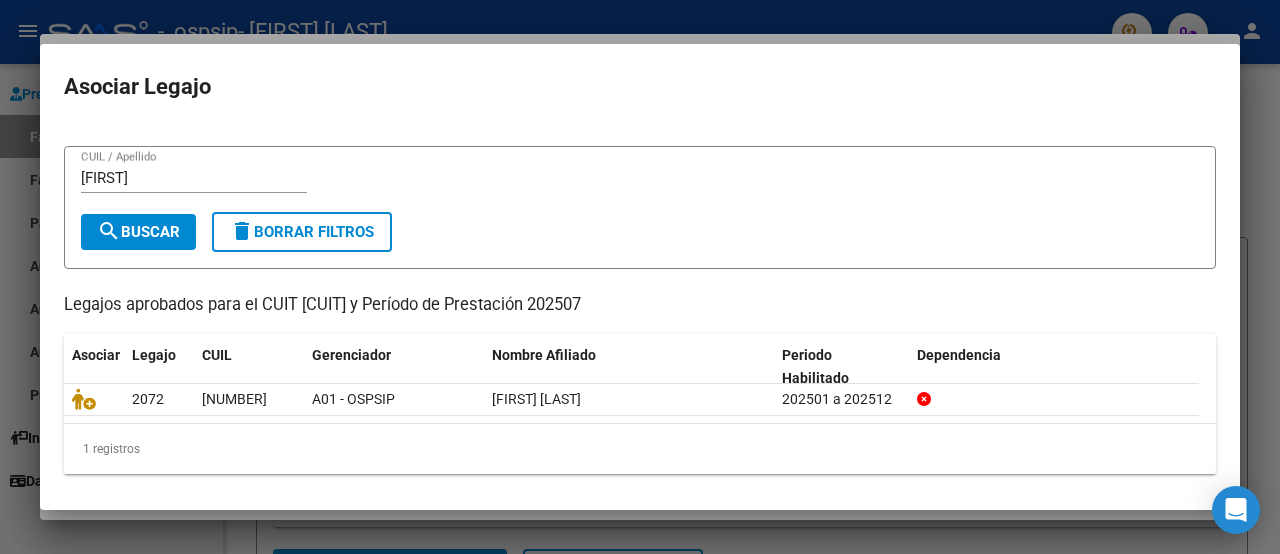 click on "1 registros" 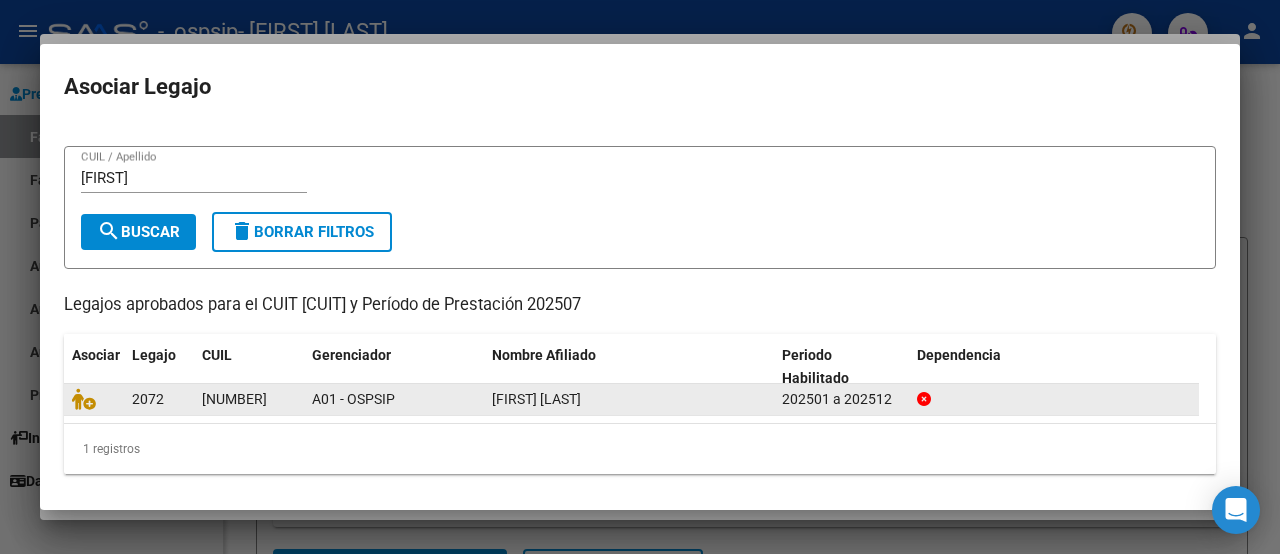 click 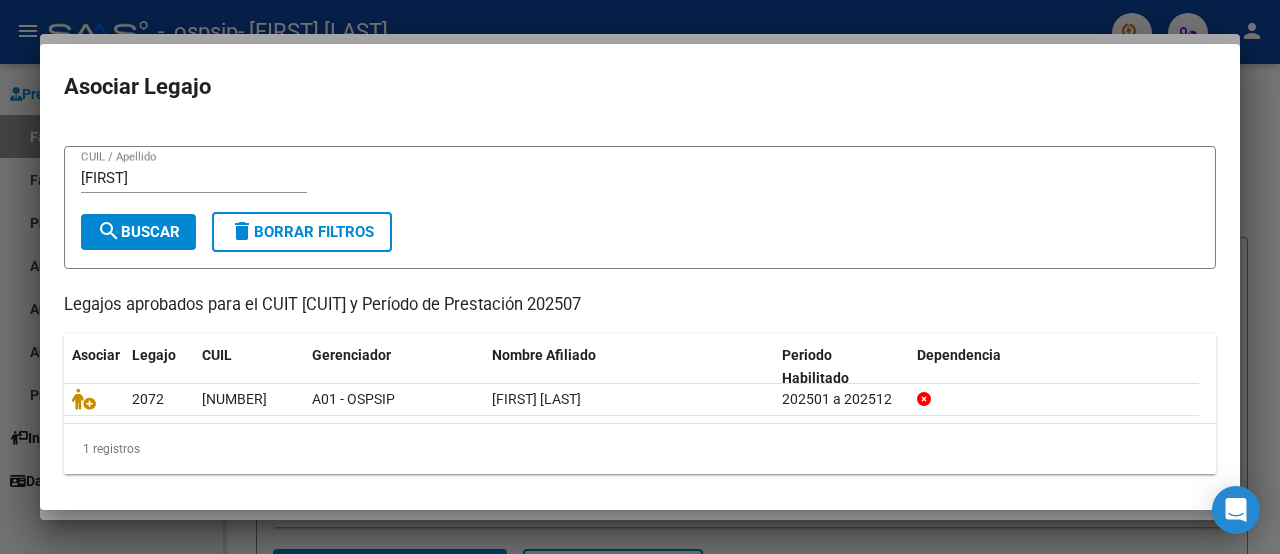 click at bounding box center (640, 277) 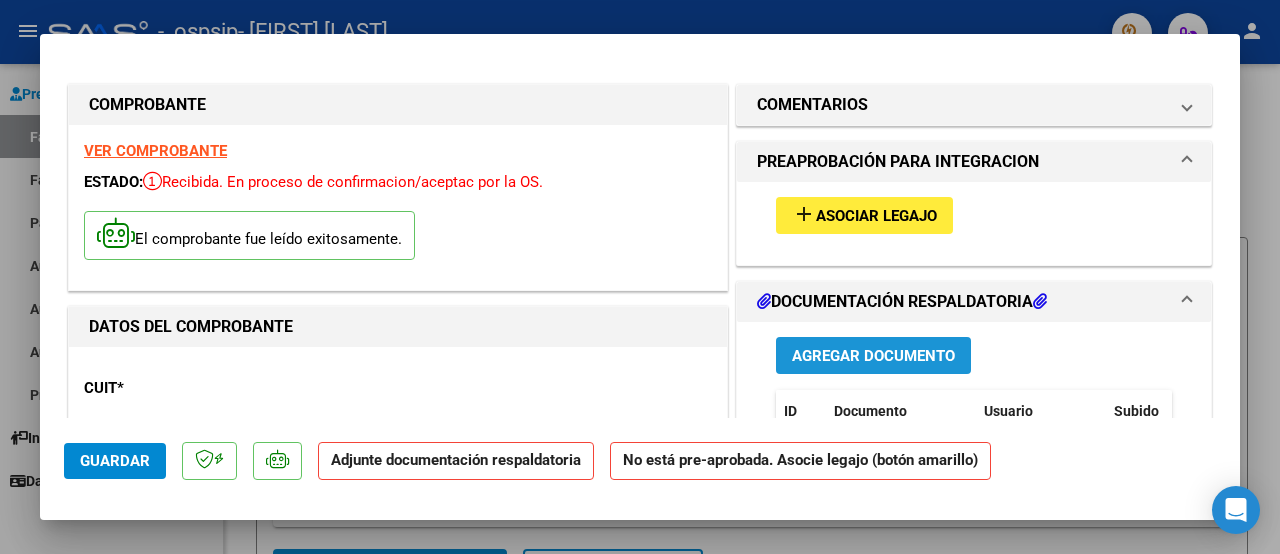 click on "Agregar Documento" at bounding box center [873, 356] 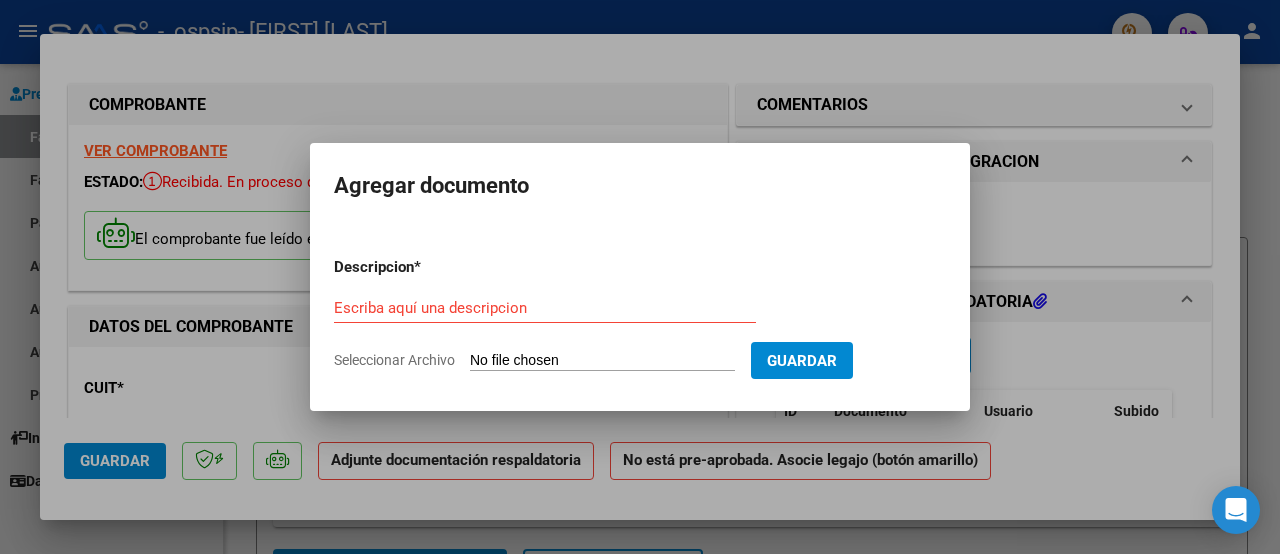 click on "Seleccionar Archivo" at bounding box center [602, 361] 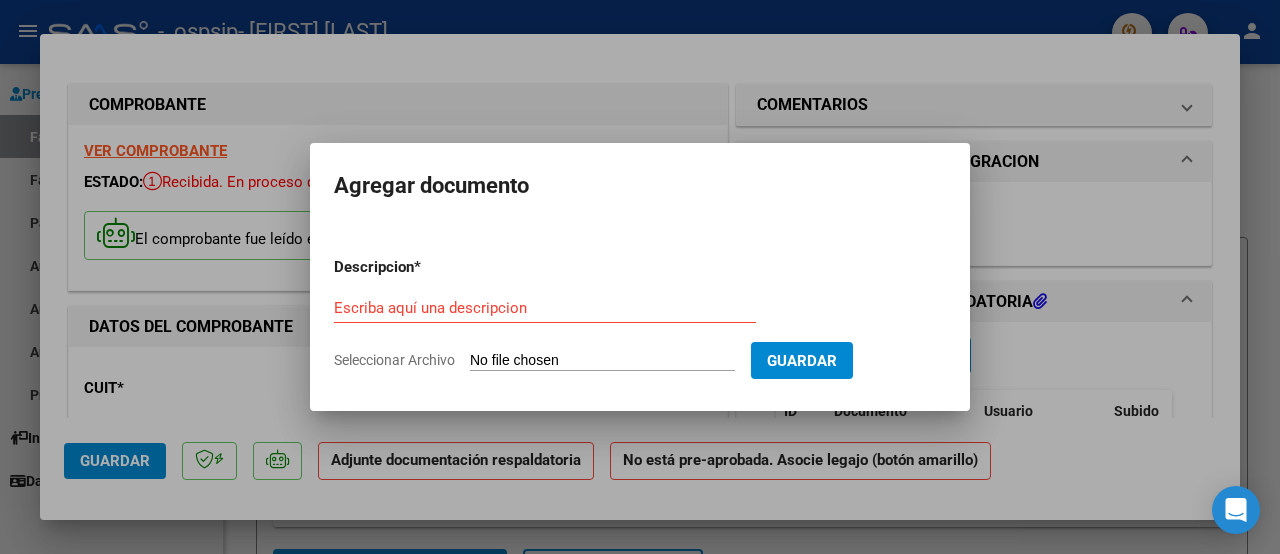 type on "C:\fakepath\[DOCUMENT_NAME] [FIRST] Jul25.pdf" 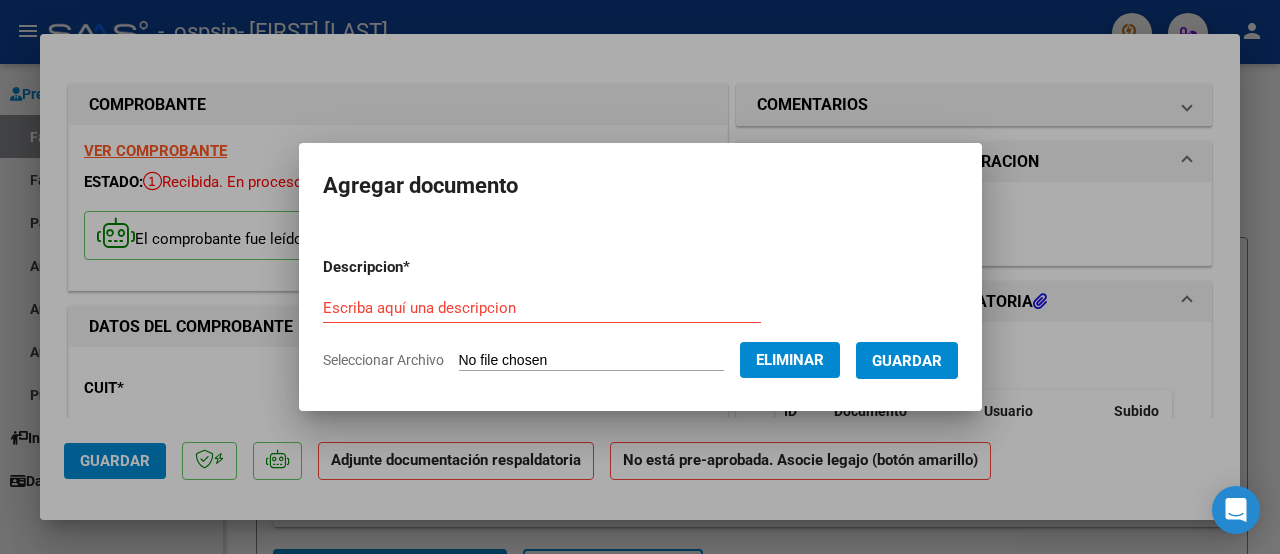 drag, startPoint x: 373, startPoint y: 285, endPoint x: 374, endPoint y: 296, distance: 11.045361 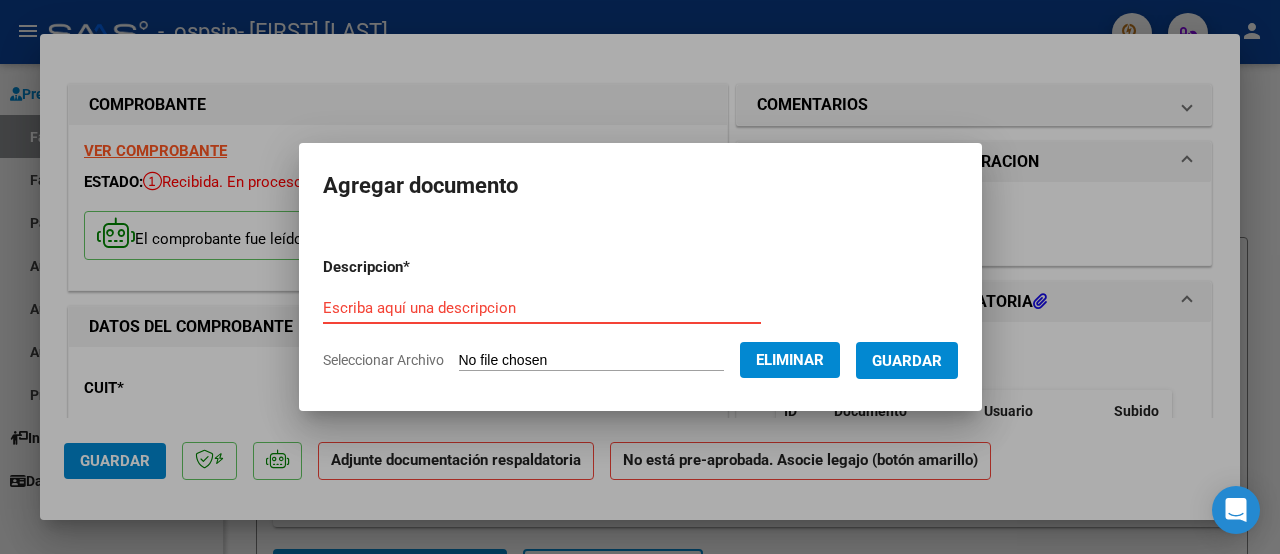 click on "Escriba aquí una descripcion" at bounding box center [542, 308] 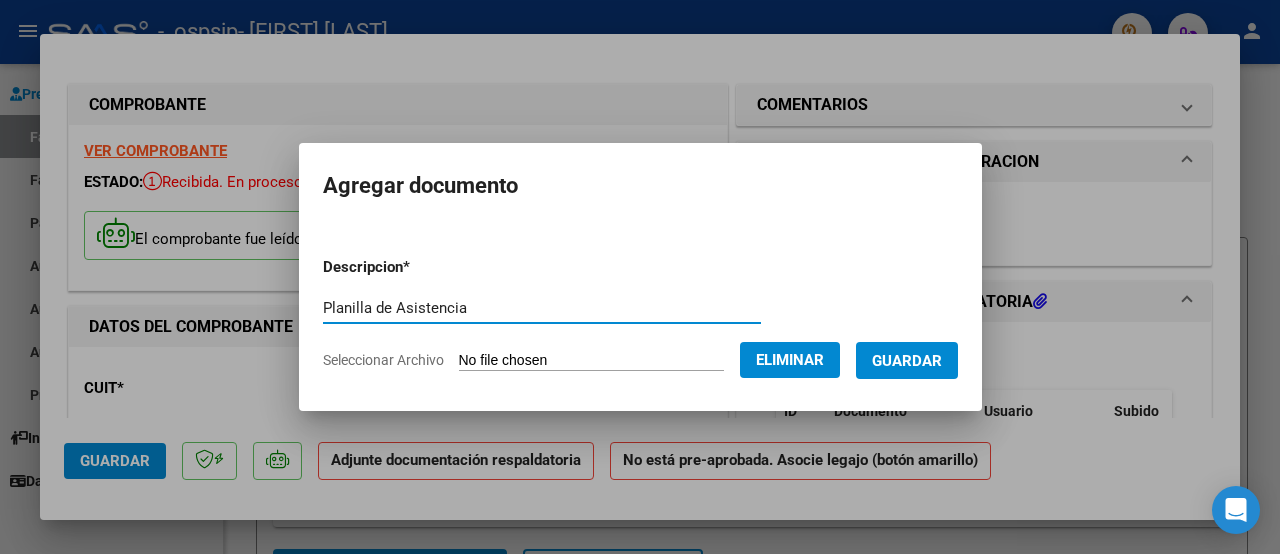 type on "Planilla de Asistencia" 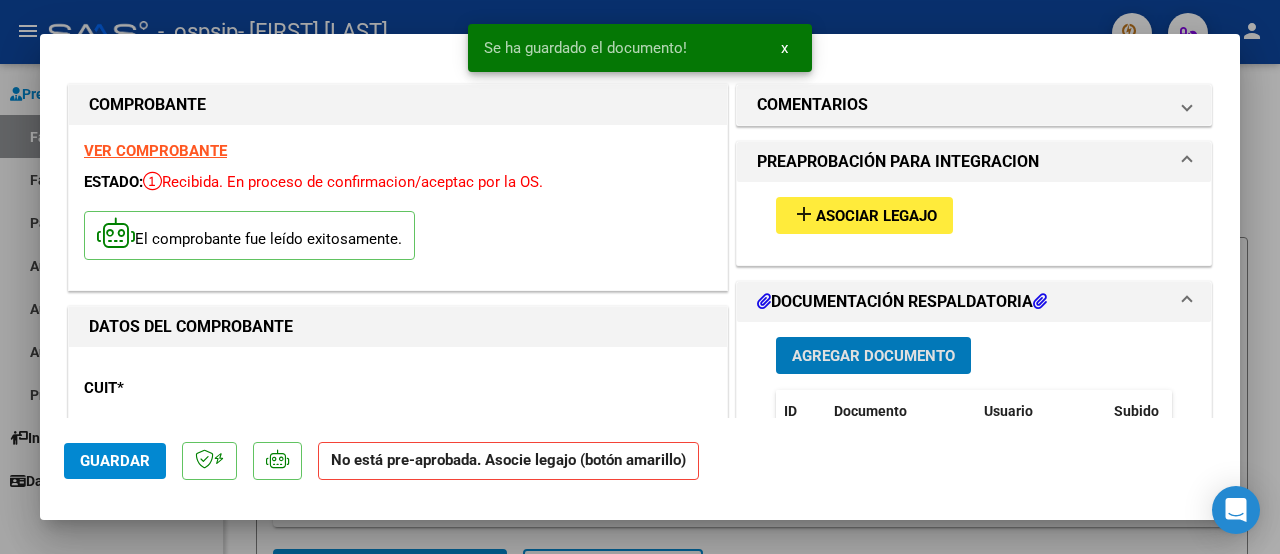 click on "Asociar Legajo" at bounding box center [876, 216] 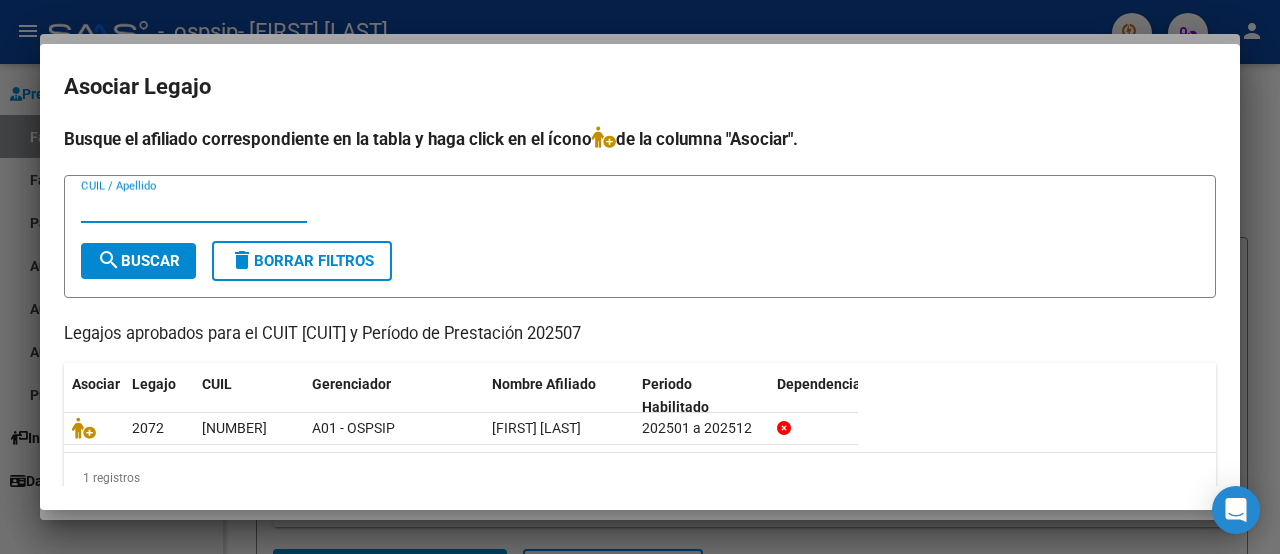 click at bounding box center [640, 277] 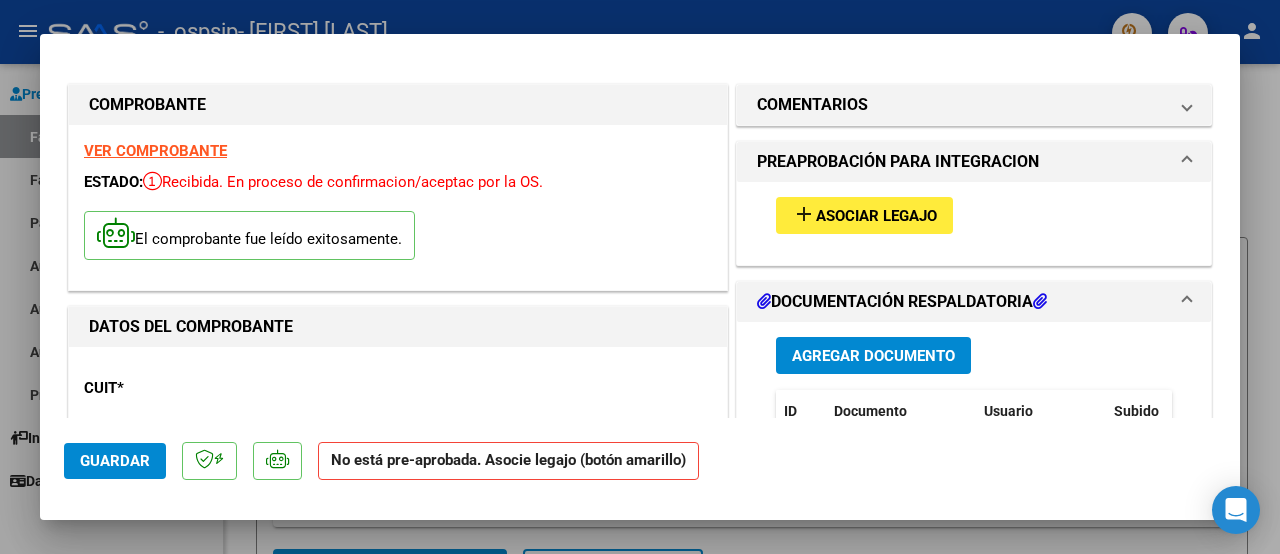 click on "Guardar" 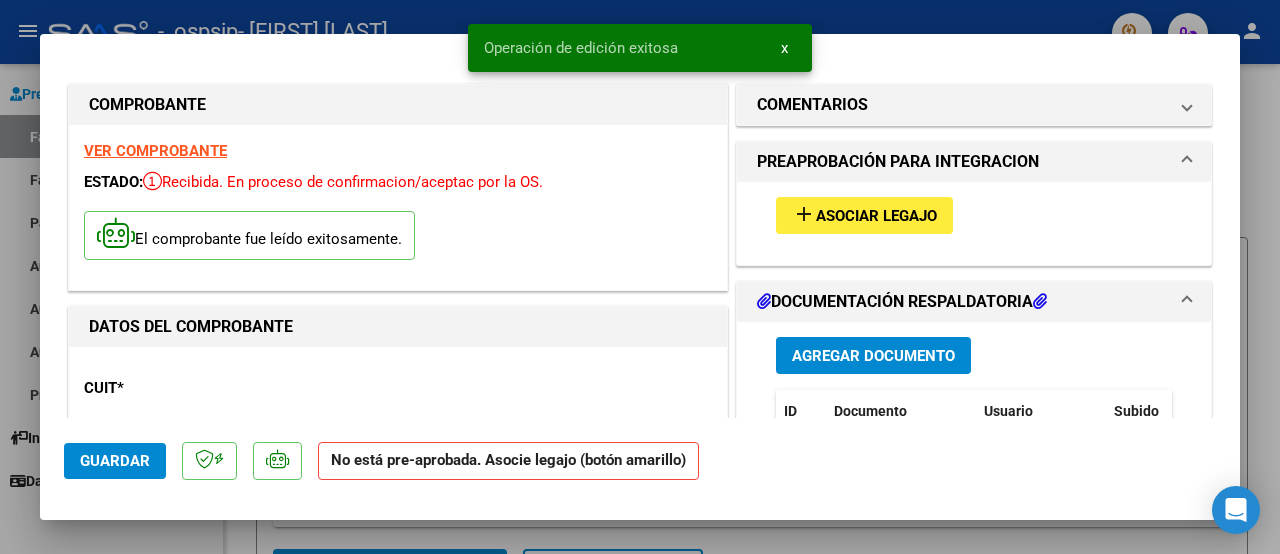 click on "Asociar Legajo" at bounding box center [876, 216] 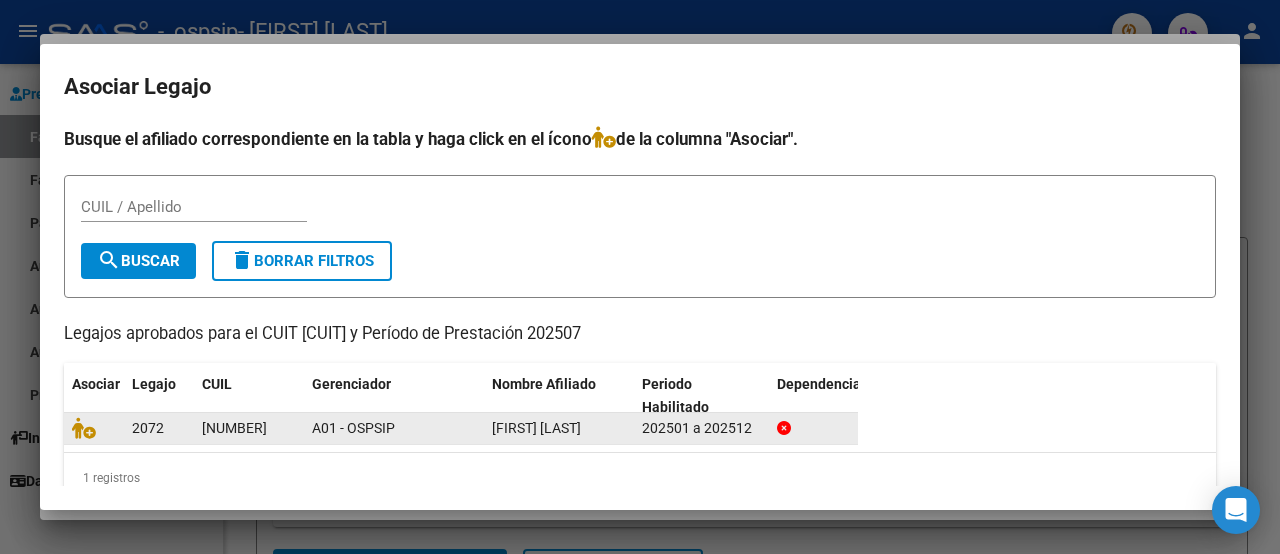 click 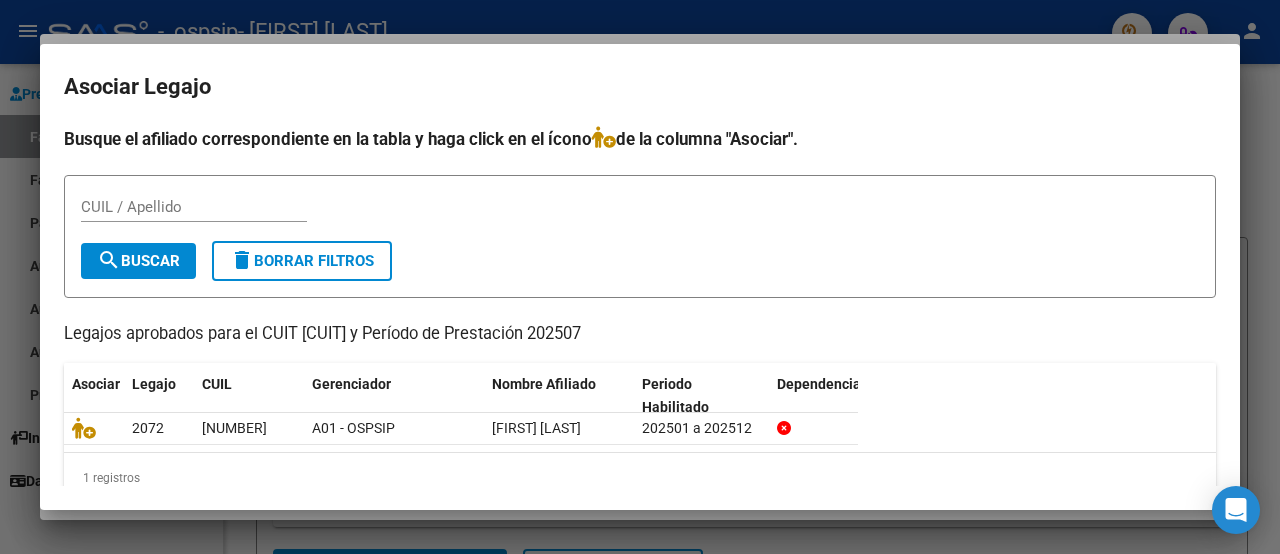 click on "Asociar Legajo CUIL Gerenciador Nombre Afiliado Periodo Habilitado Dependencia    2072 [NUMBER] A01 - OSPSIP [FIRST] [LAST]  202501 a 202512   1 registros   1" 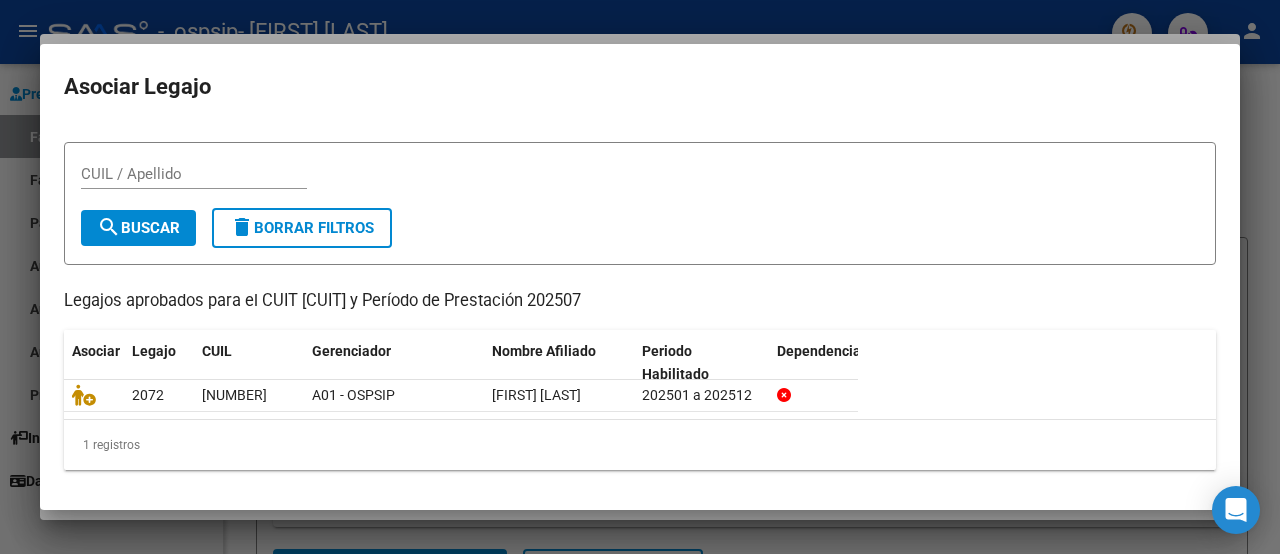 scroll, scrollTop: 0, scrollLeft: 0, axis: both 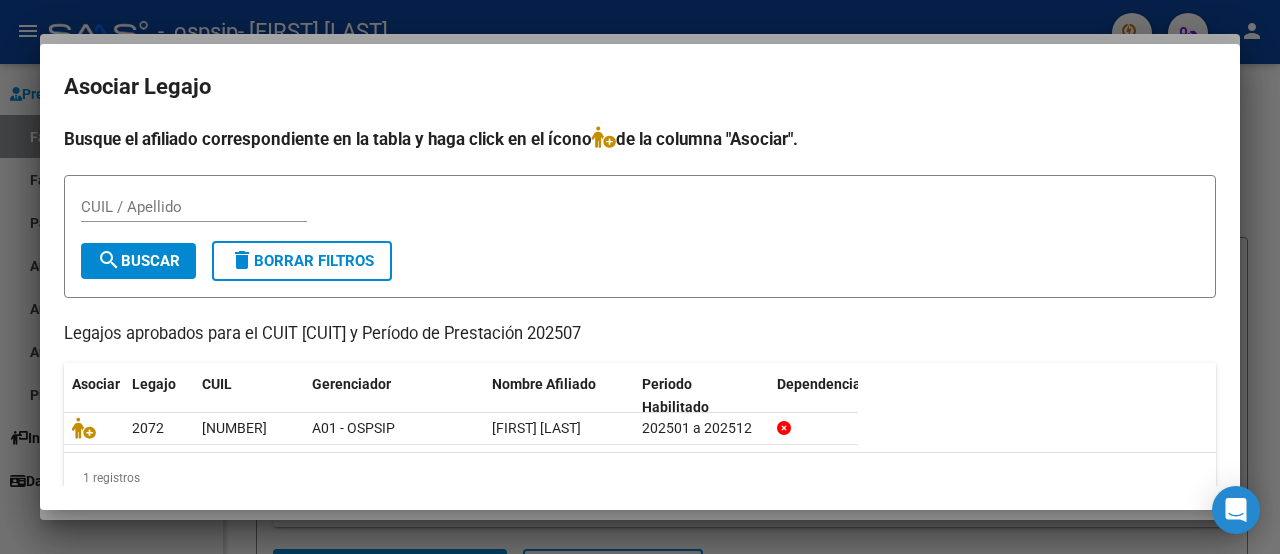 click on "Asociar Legajo Busque el afiliado correspondiente en la tabla y haga click en el ícono   de la columna "Asociar". CUIL / Apellido search  Buscar  delete  Borrar Filtros  Legajos aprobados para el CUIT [CUIT] y Período de Prestación 202507  Asociar Legajo CUIL Gerenciador Nombre Afiliado Periodo Habilitado Dependencia    2072 [NUMBER] A01 - OSPSIP [FIRST] [LAST]  202501 a 202512   1 registros   1" at bounding box center (640, 314) 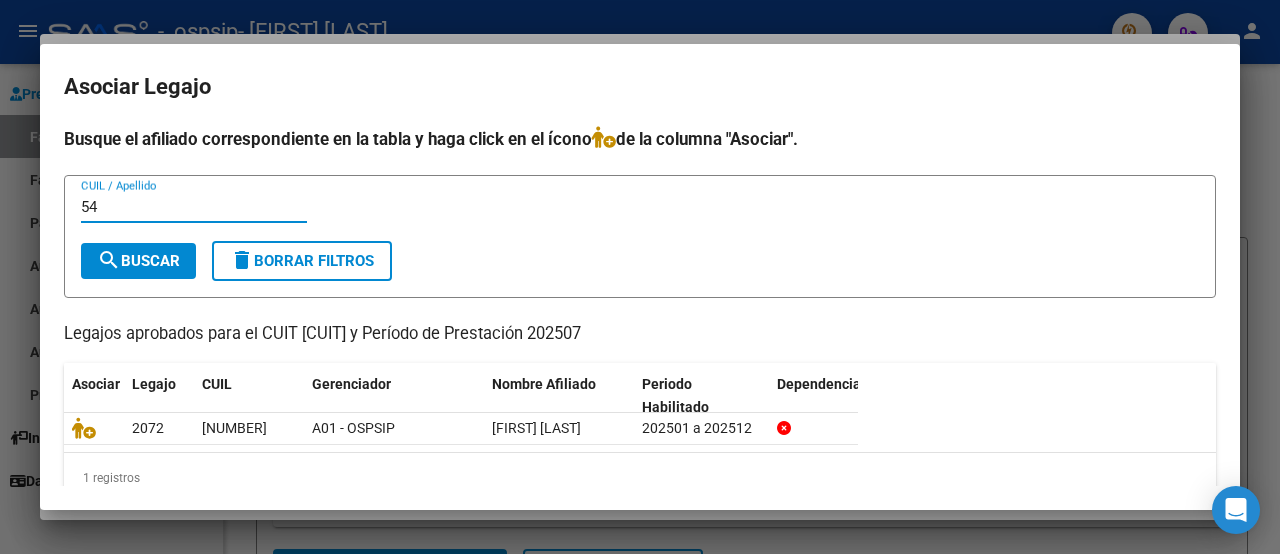type on "5" 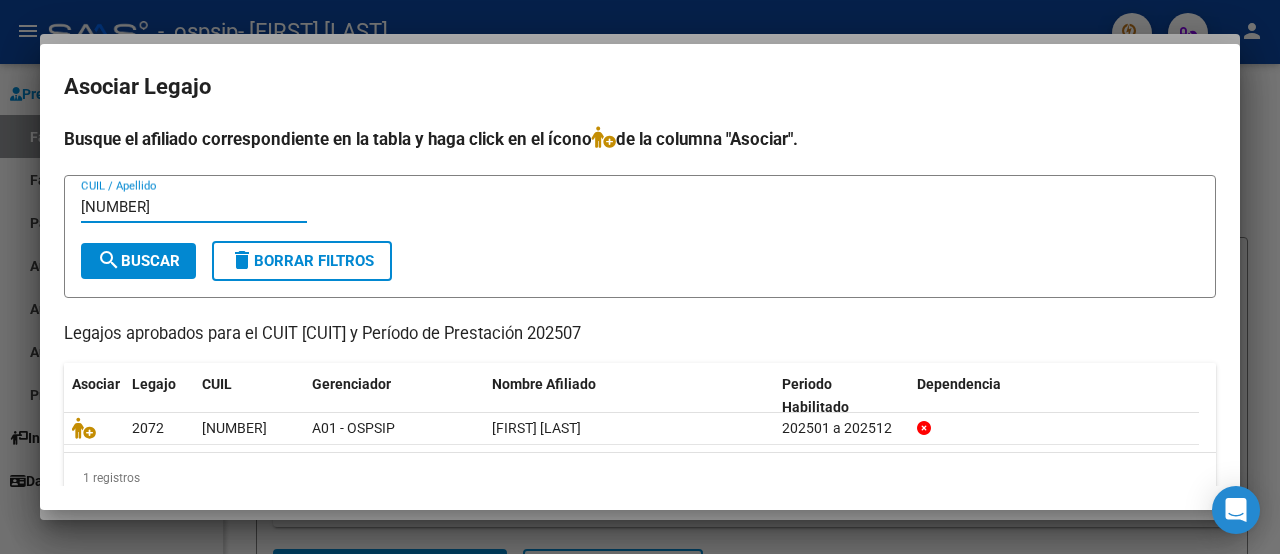 type on "[NUMBER]" 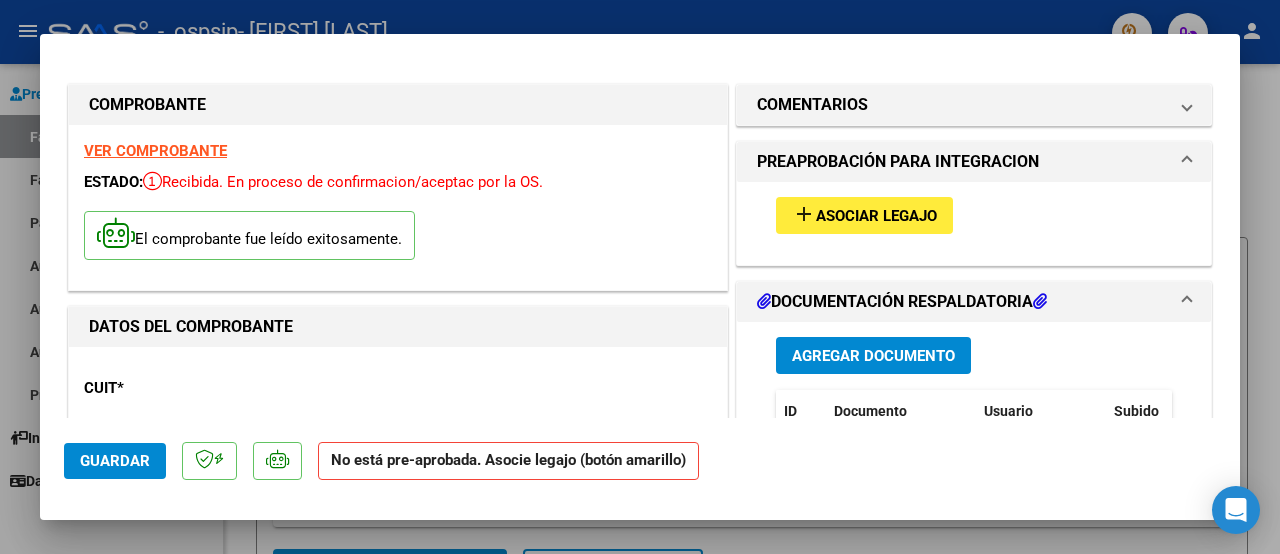 click at bounding box center [1187, 162] 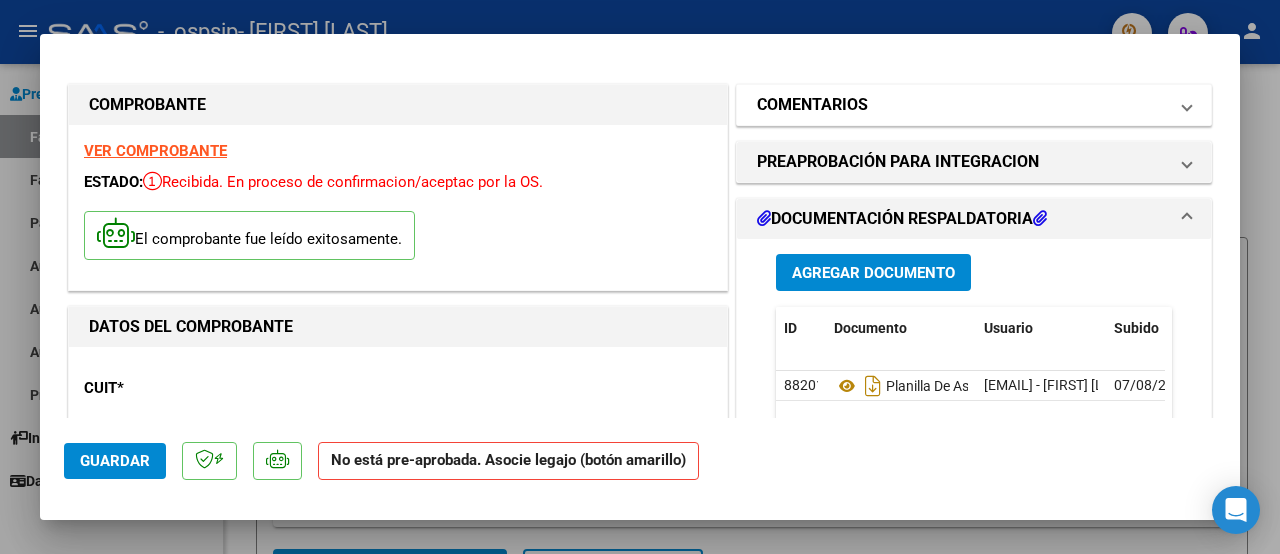 click at bounding box center [1187, 105] 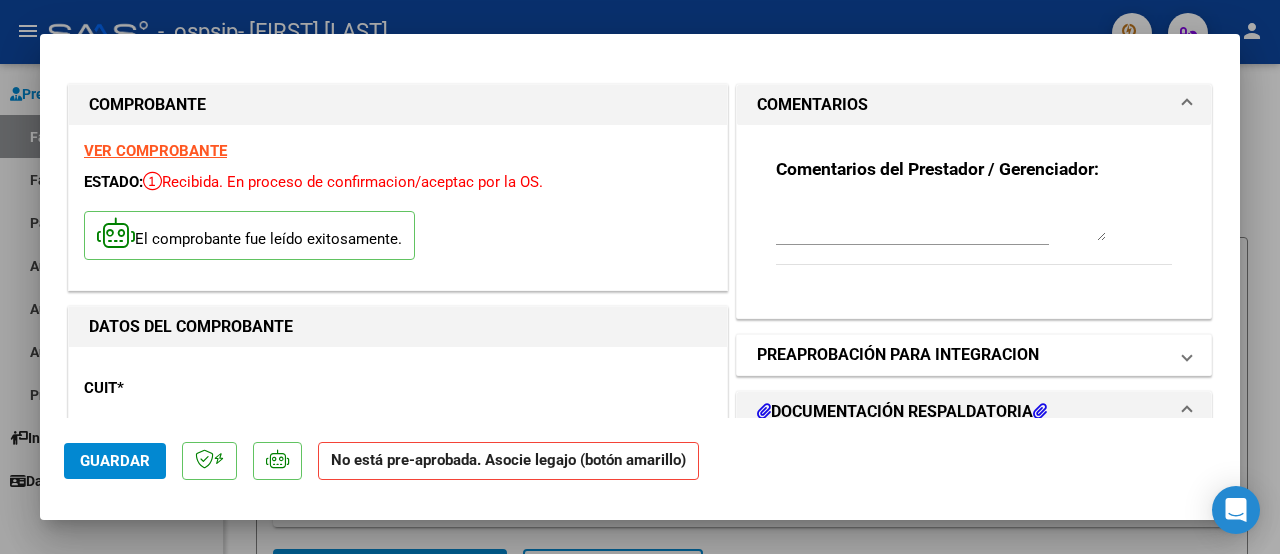 click at bounding box center (1187, 355) 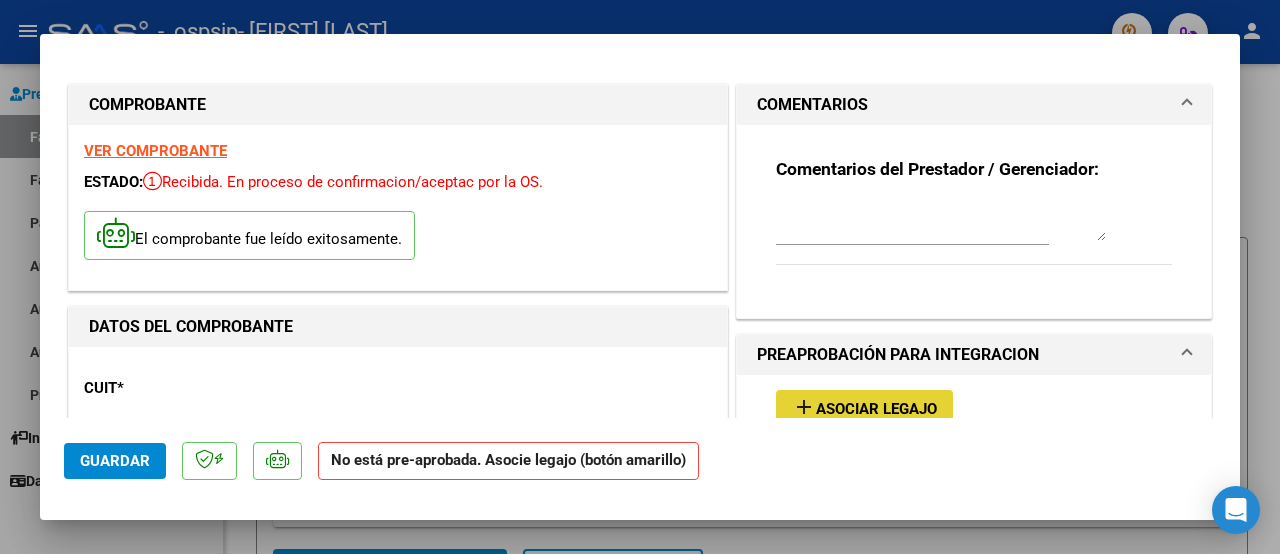 click on "add" at bounding box center [804, 407] 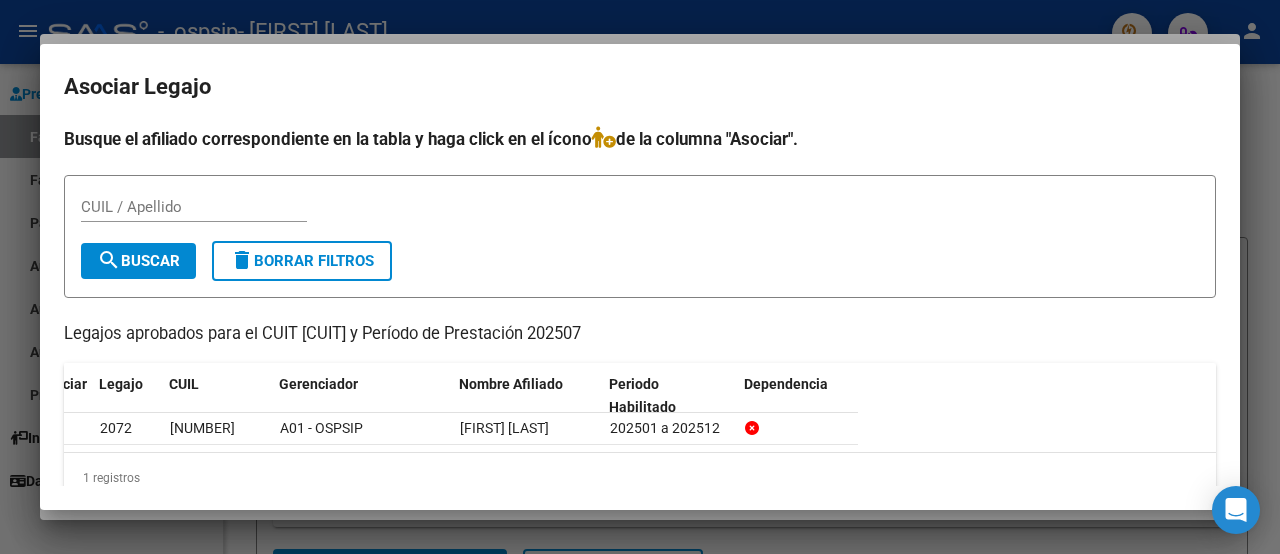 scroll, scrollTop: 0, scrollLeft: 60, axis: horizontal 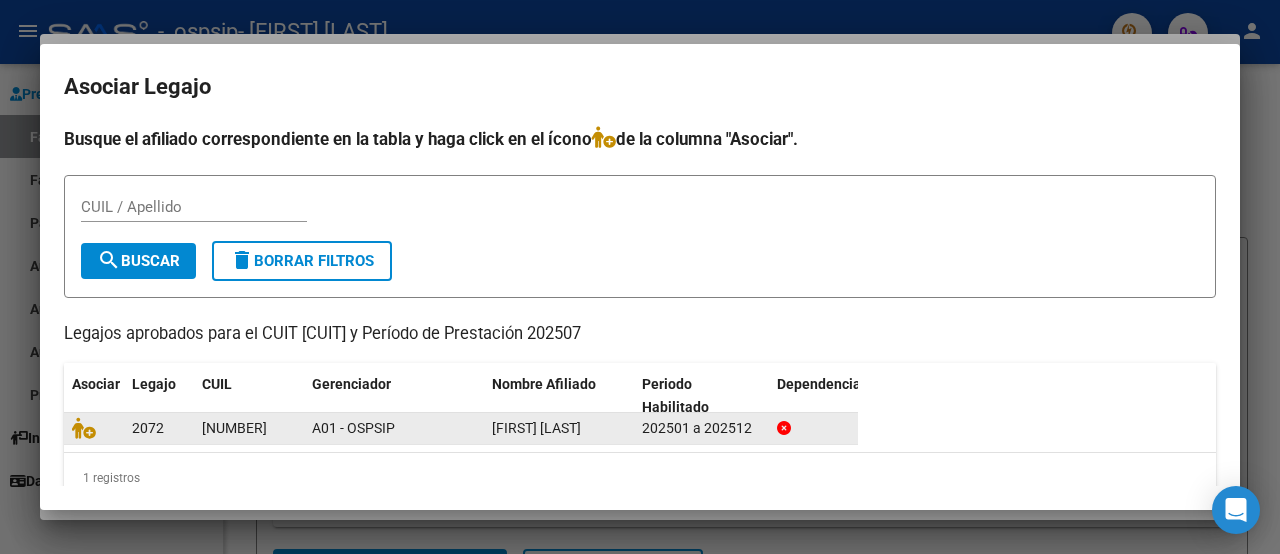 click 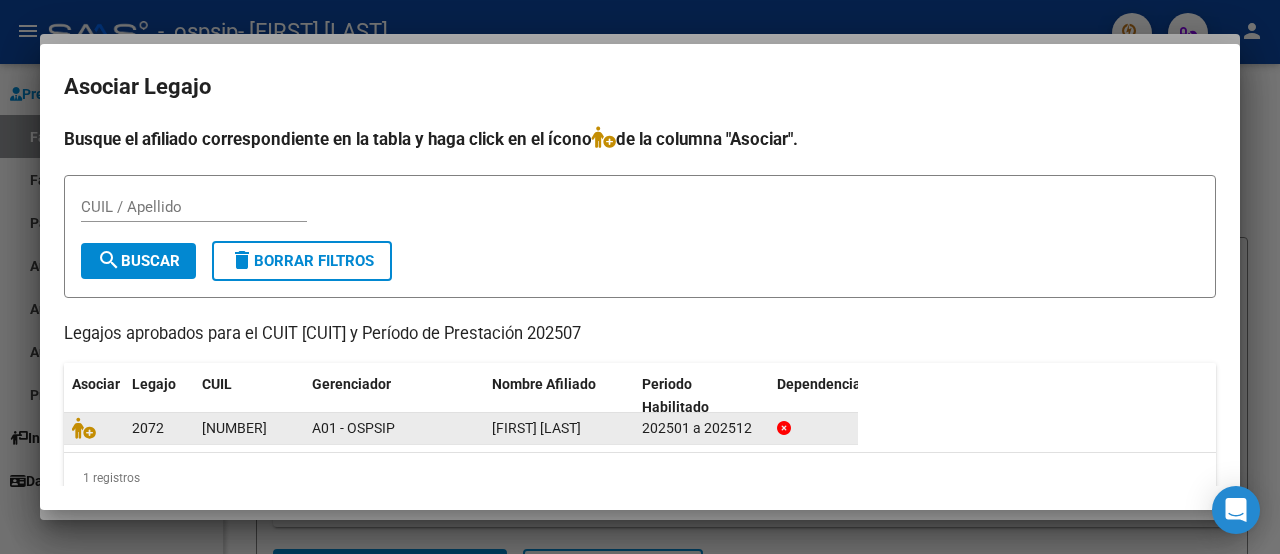 click 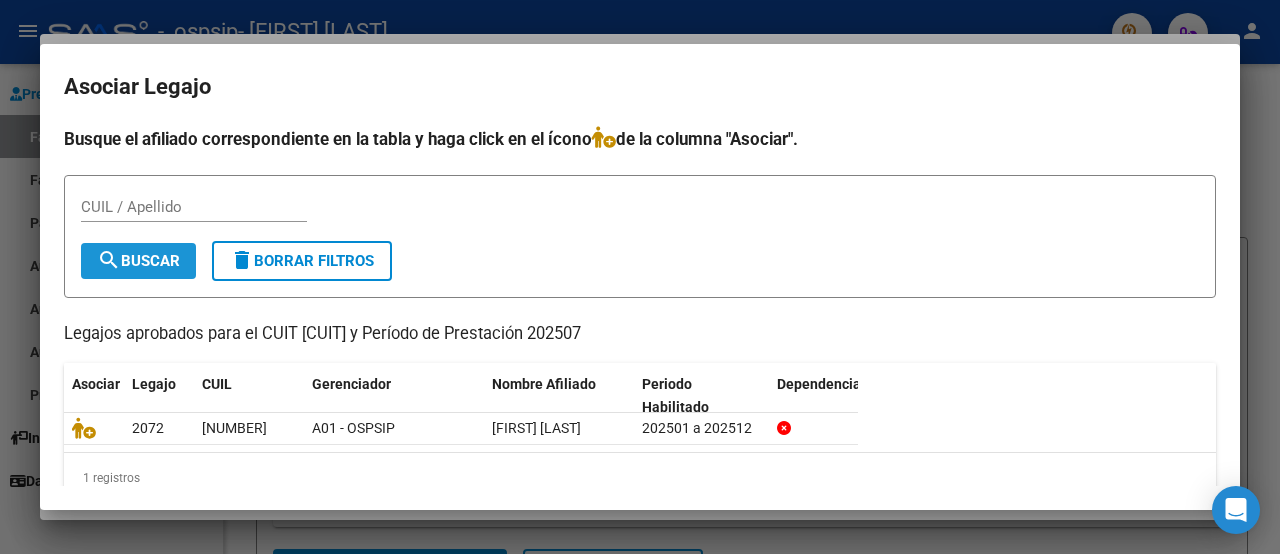 click on "search  Buscar" at bounding box center (138, 261) 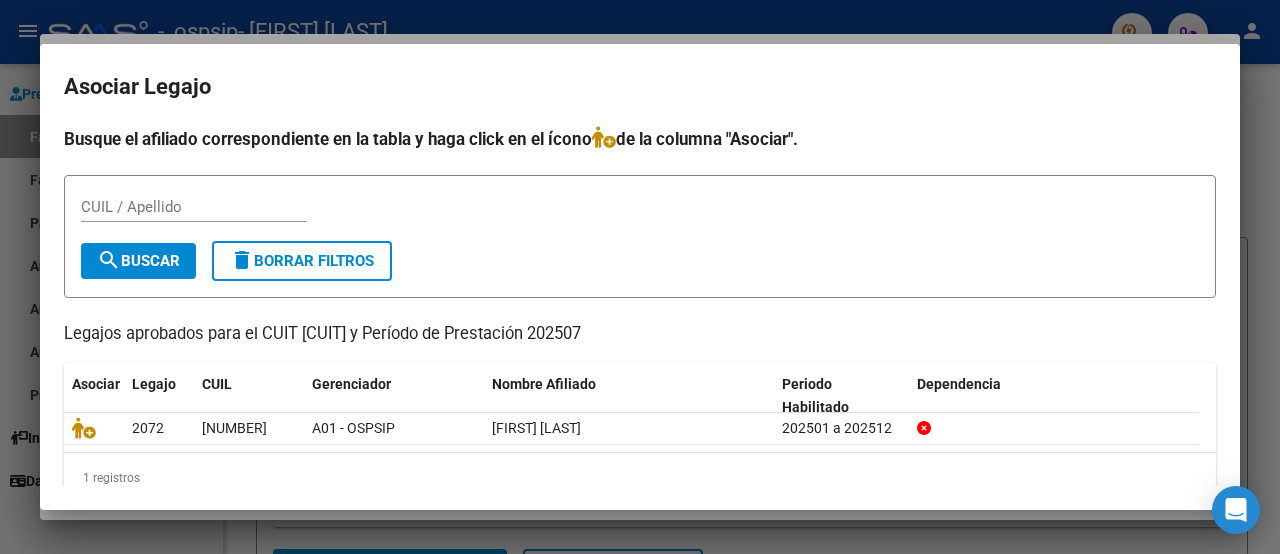 click on "CUIL / Apellido" at bounding box center (194, 207) 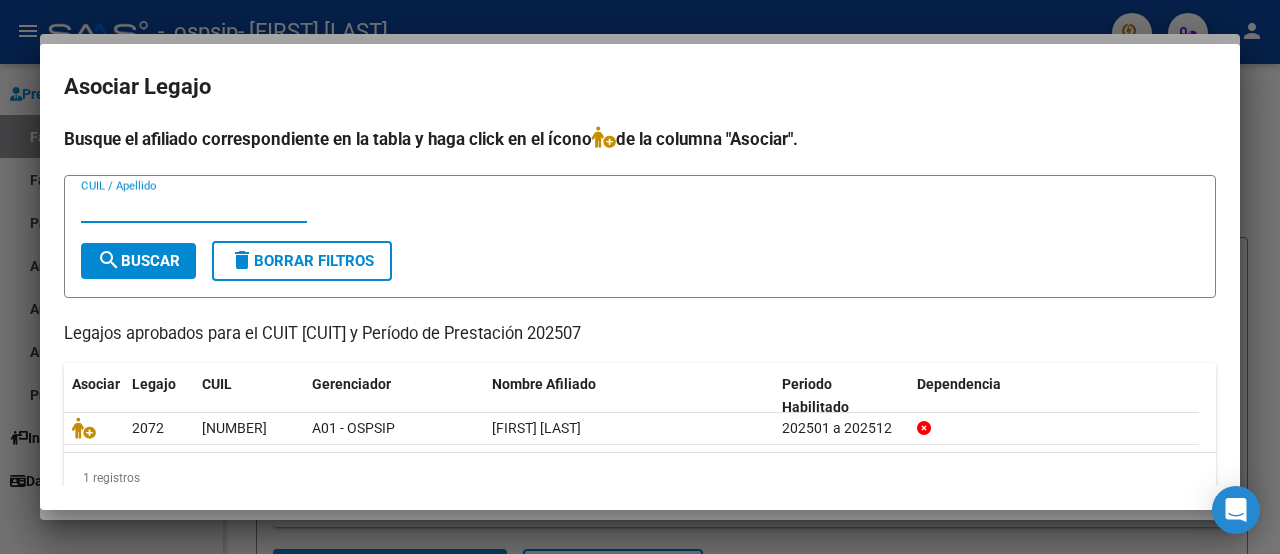 click on "CUIL / Apellido" at bounding box center [194, 207] 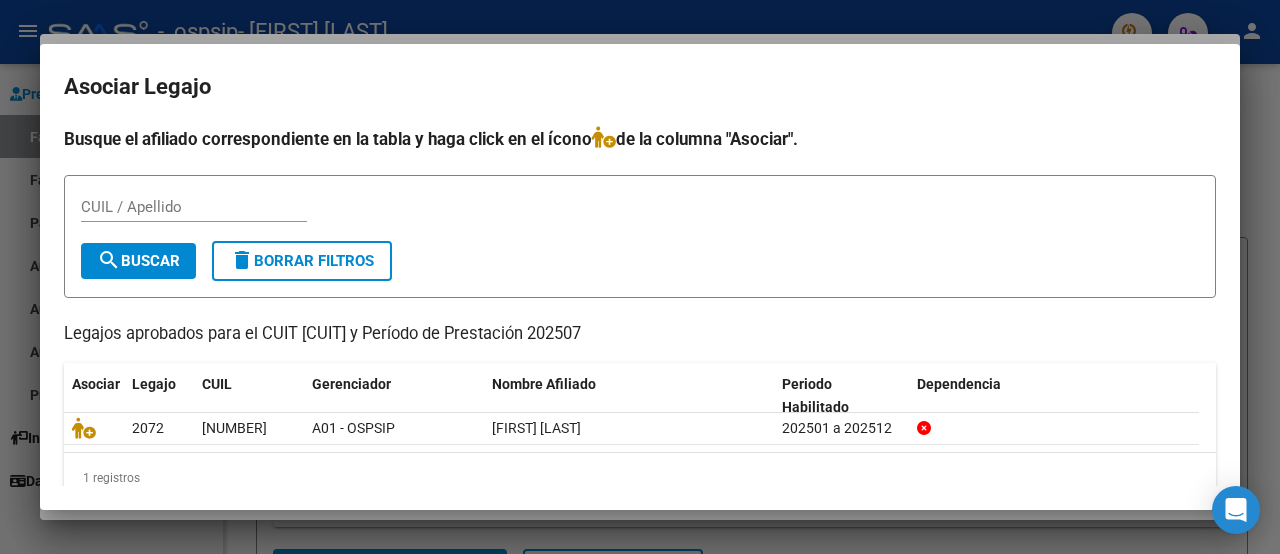 click on "CUIL / Apellido search  Buscar  delete  Borrar Filtros" at bounding box center [640, 236] 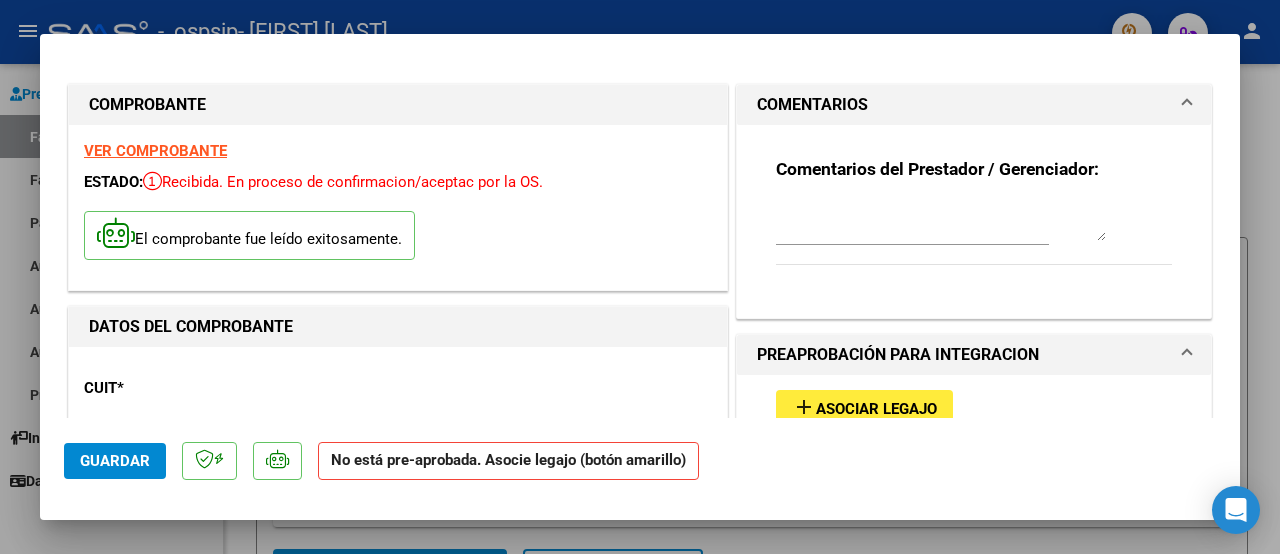 scroll, scrollTop: 8, scrollLeft: 0, axis: vertical 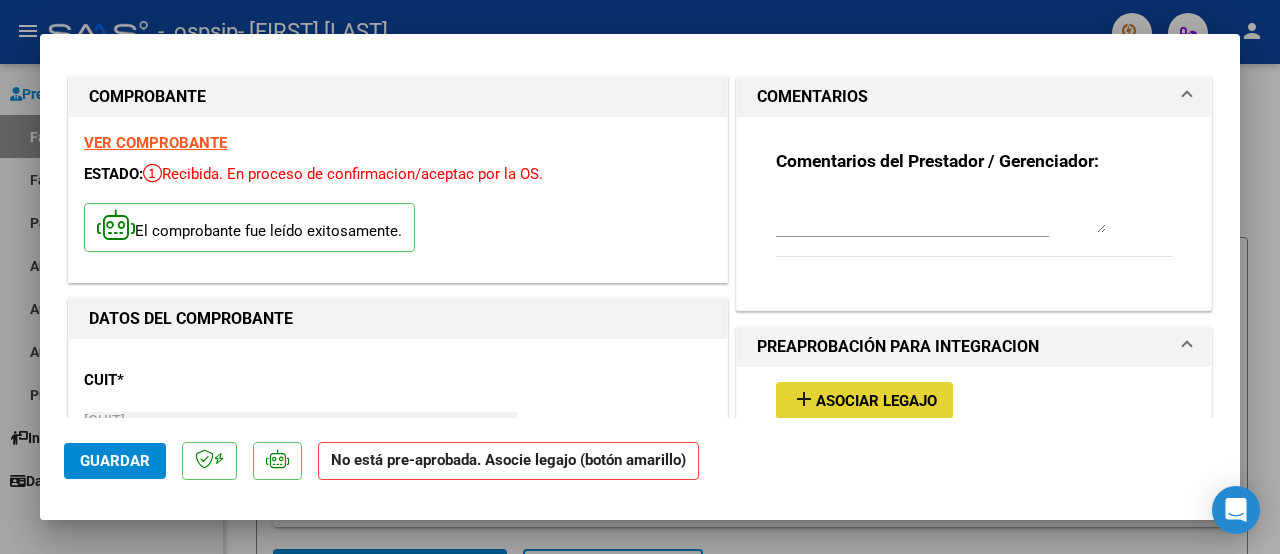 click on "add" at bounding box center [804, 399] 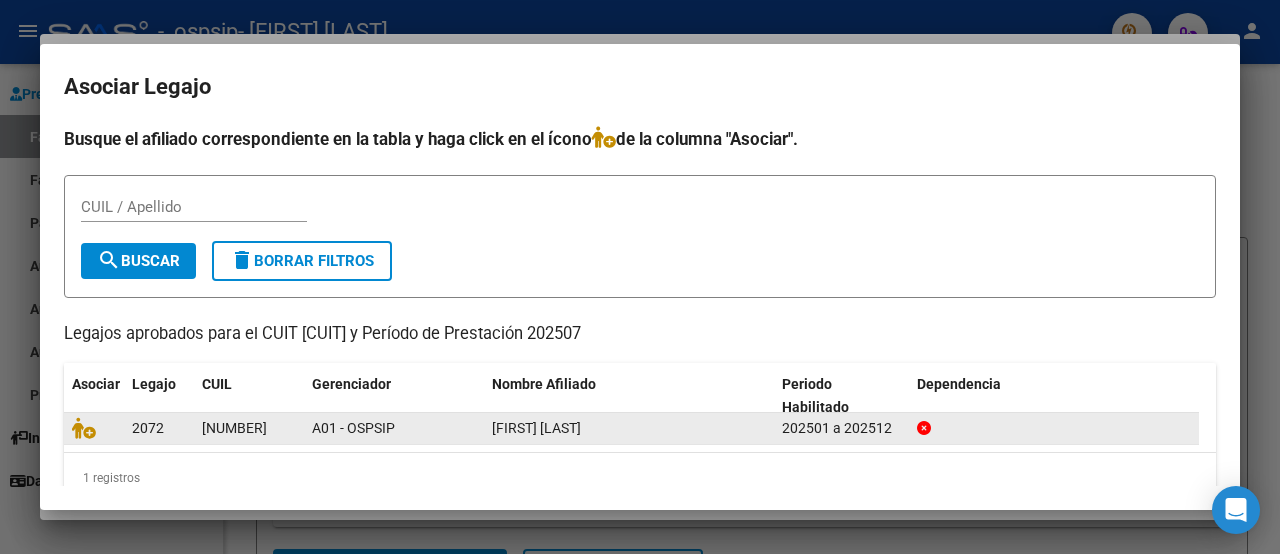 click 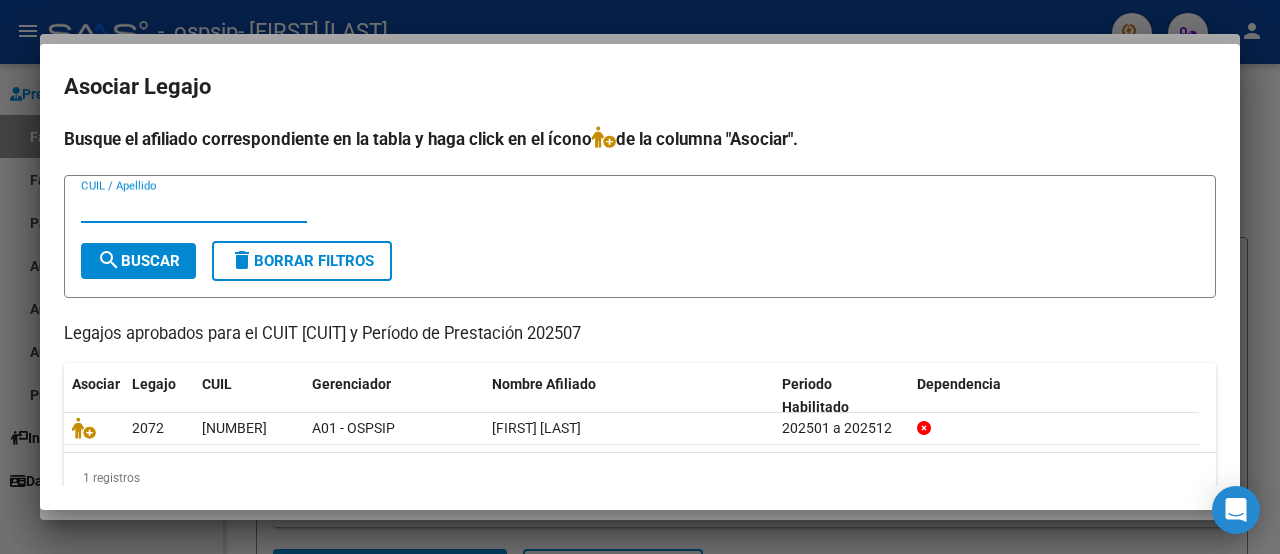 click on "CUIL / Apellido" at bounding box center [194, 207] 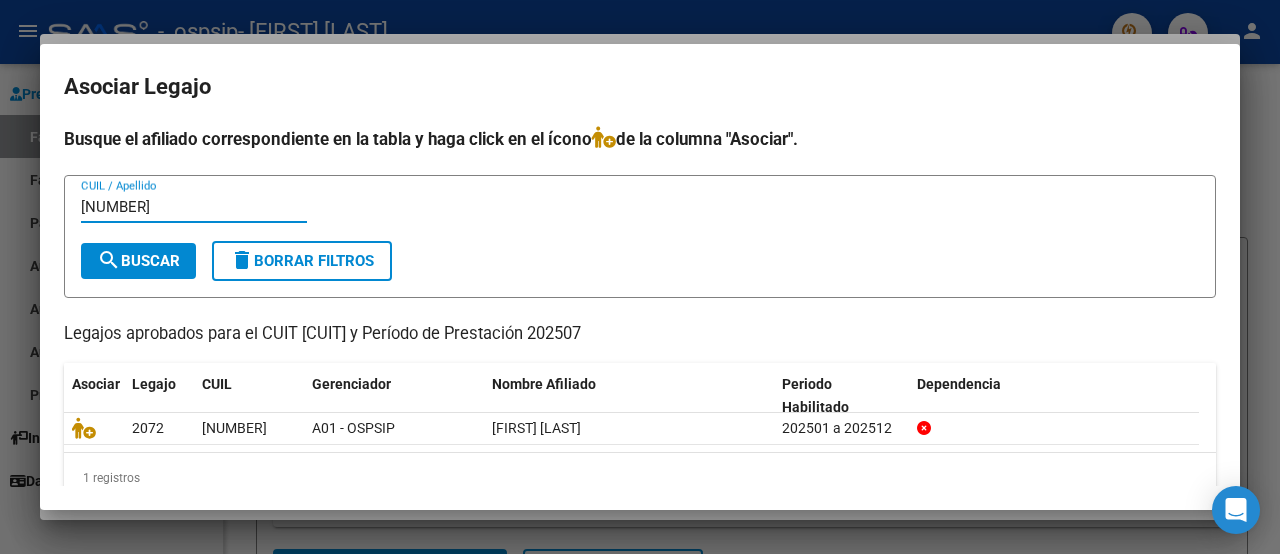 type on "[NUMBER]" 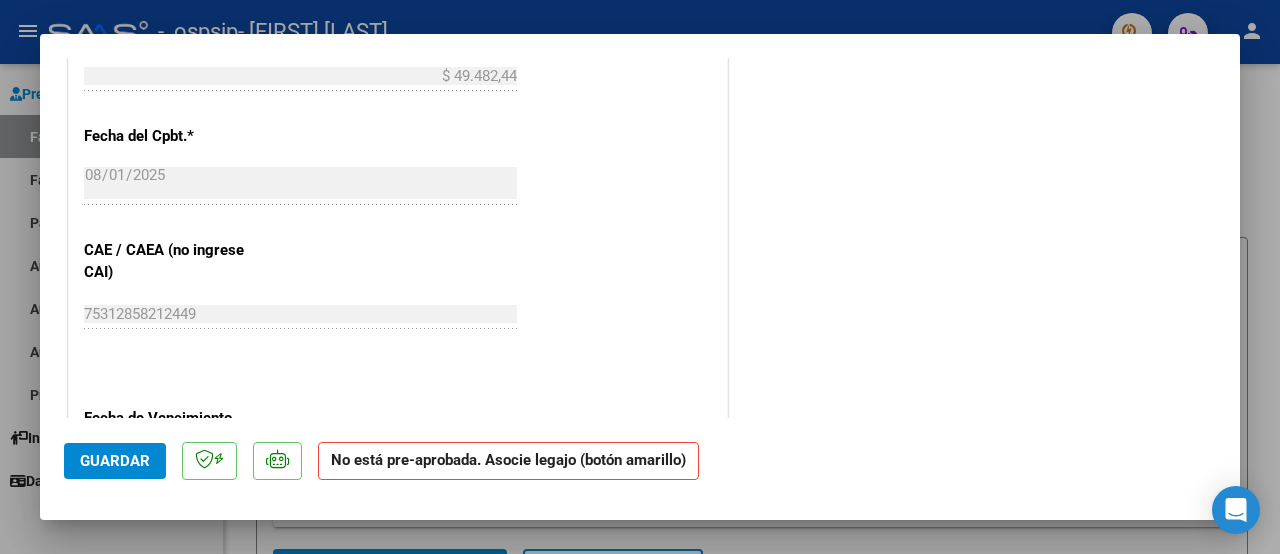 scroll, scrollTop: 1362, scrollLeft: 0, axis: vertical 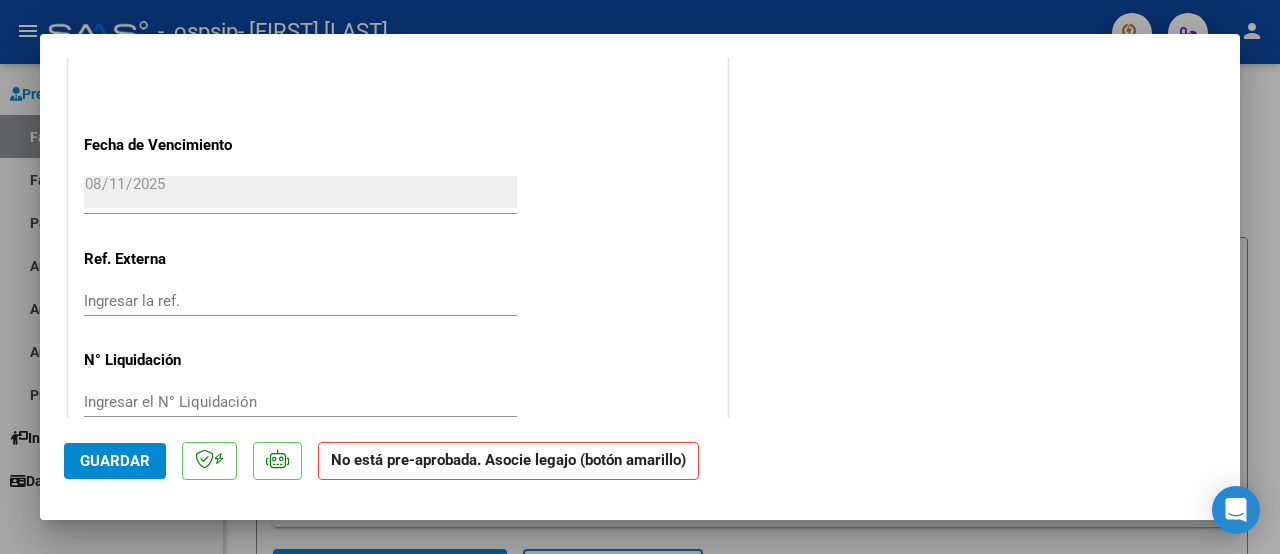 click on "No está pre-aprobada. Asocie legajo (botón amarillo)" 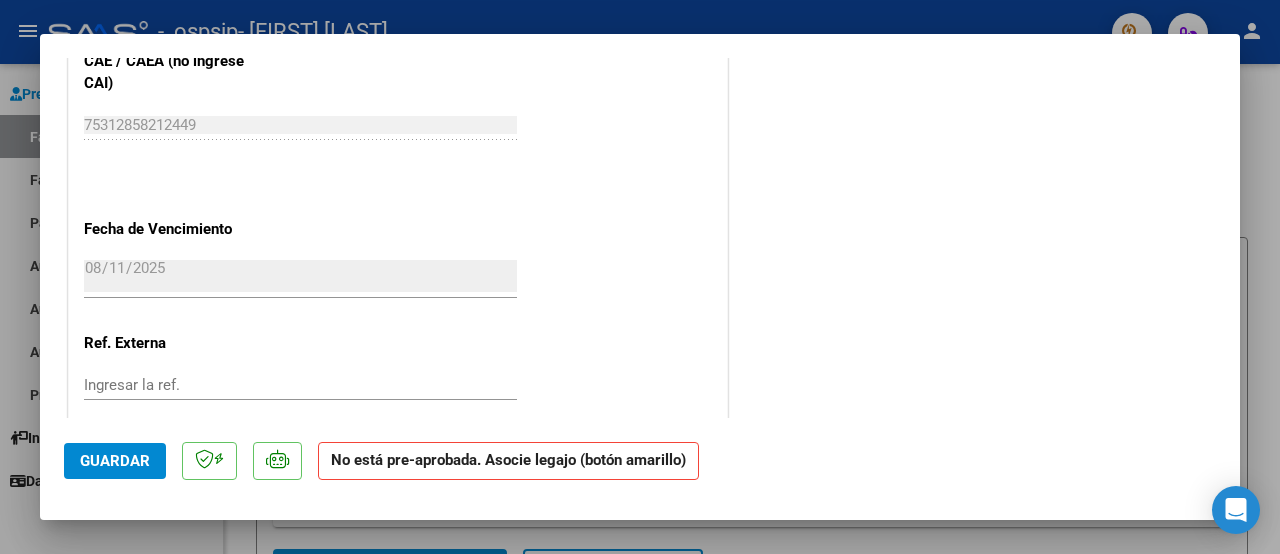 scroll, scrollTop: 1362, scrollLeft: 0, axis: vertical 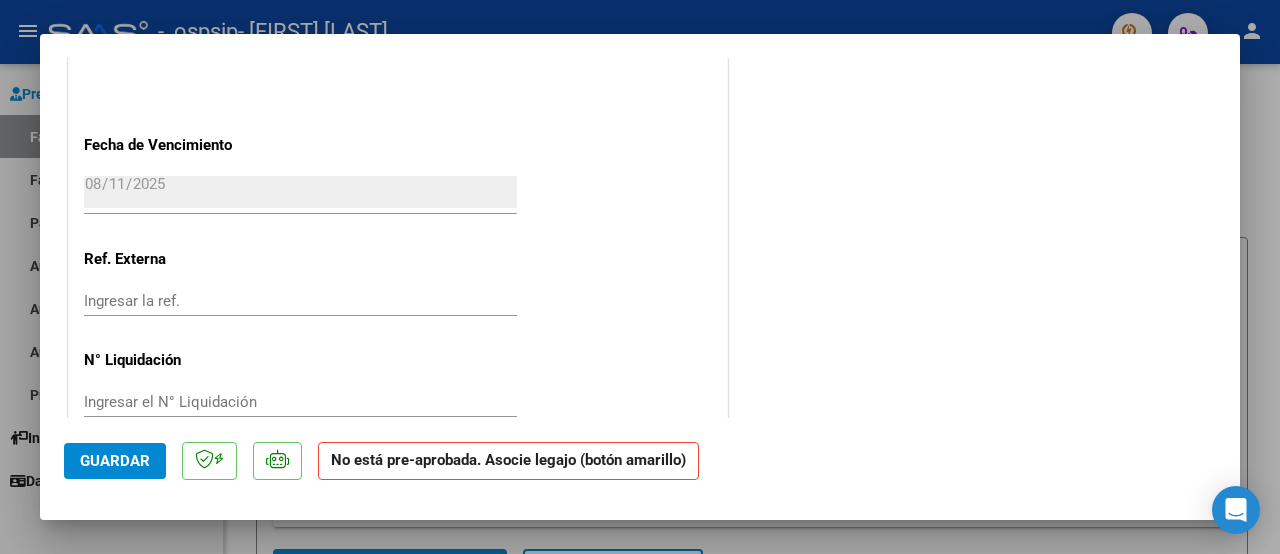 click on "Guardar" 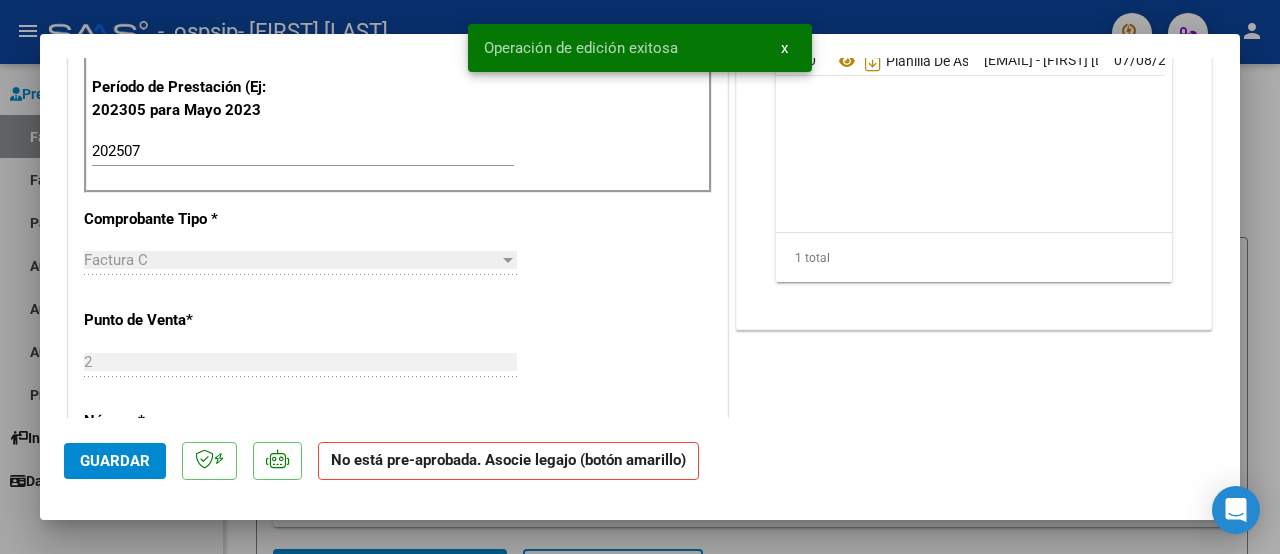 scroll, scrollTop: 100, scrollLeft: 0, axis: vertical 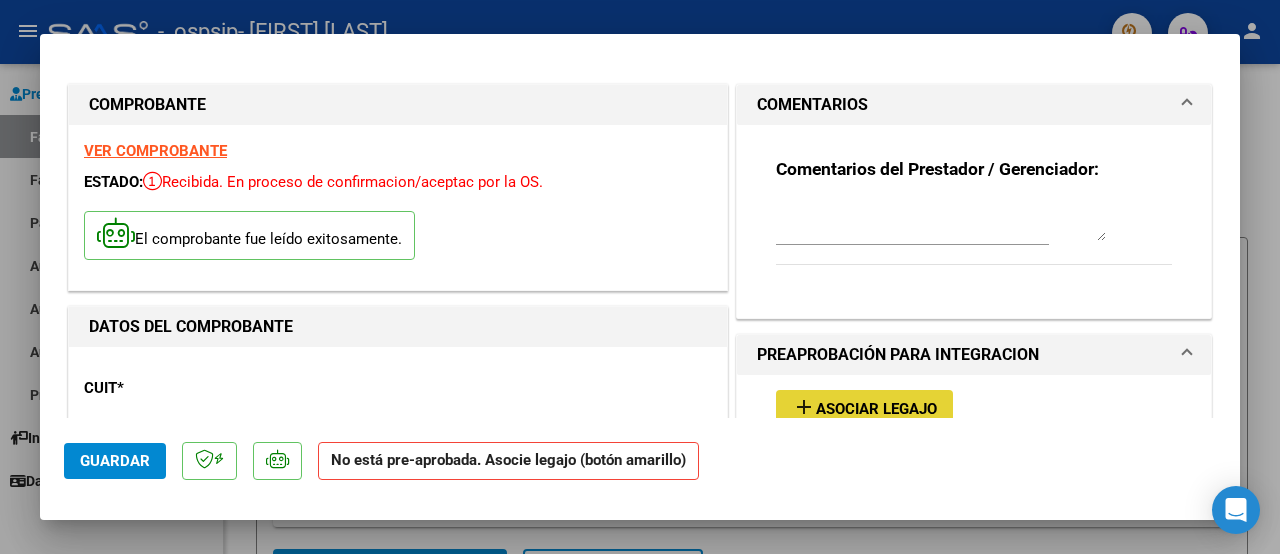 click on "Asociar Legajo" at bounding box center (876, 409) 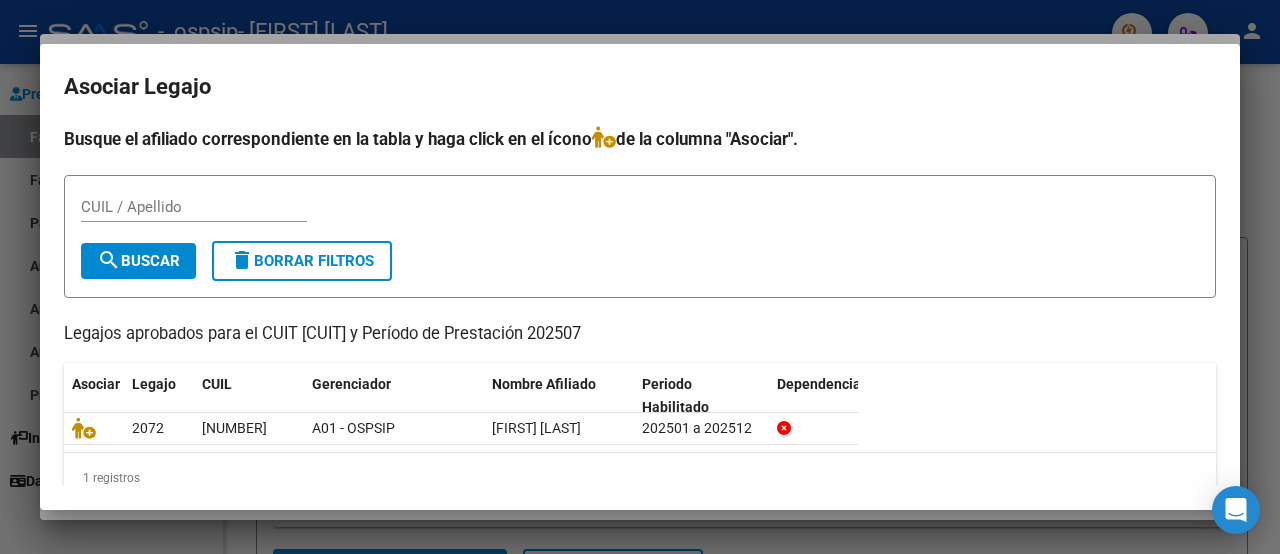 click at bounding box center (640, 277) 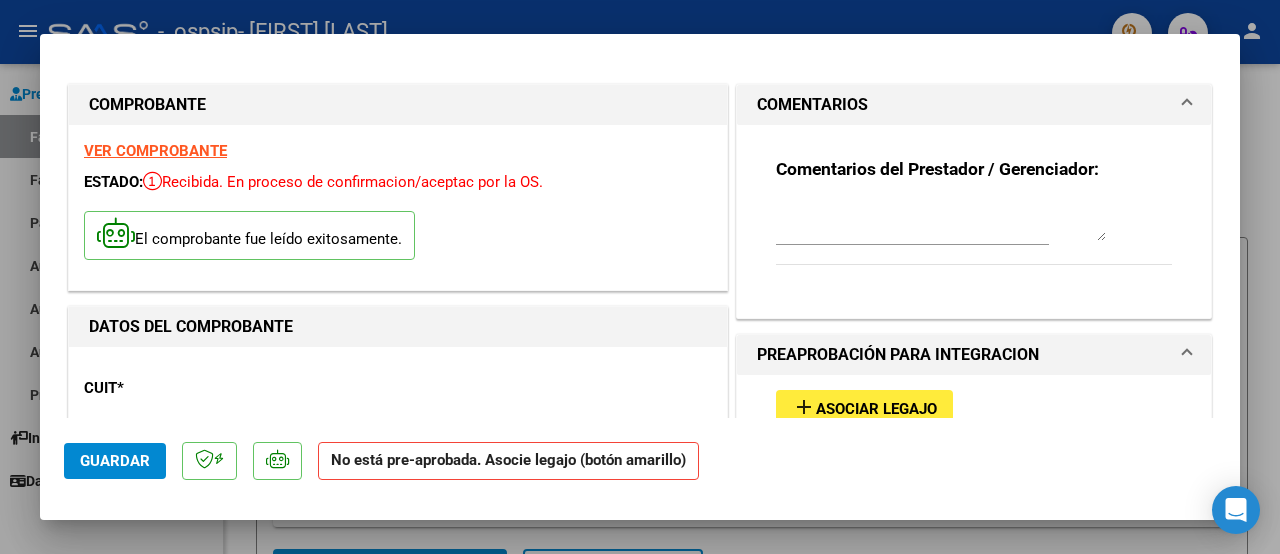scroll, scrollTop: 8, scrollLeft: 0, axis: vertical 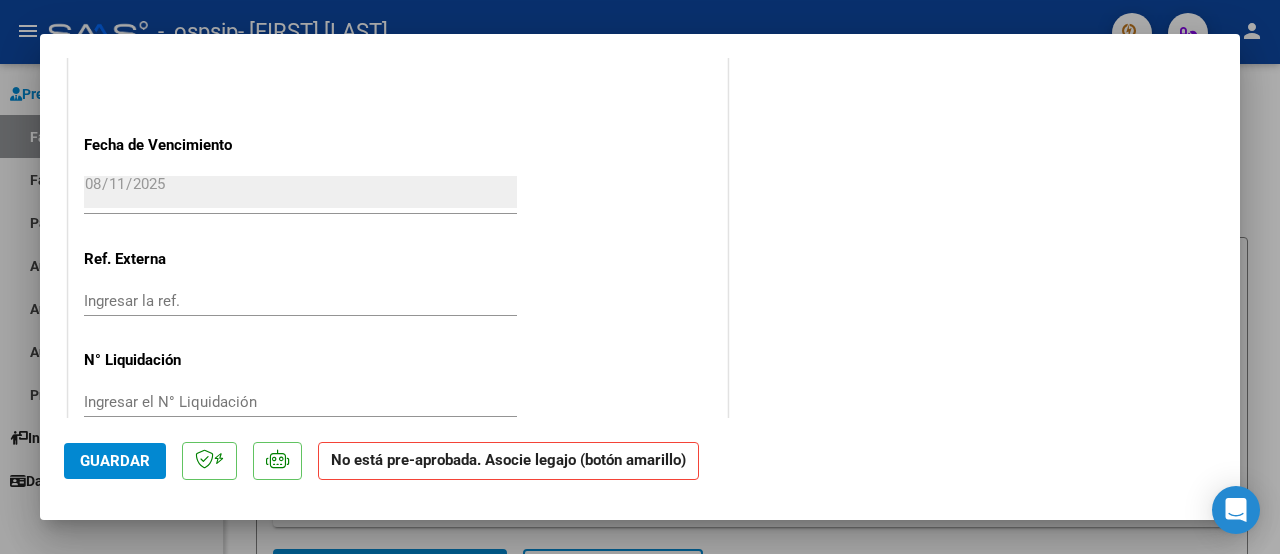 click at bounding box center [640, 277] 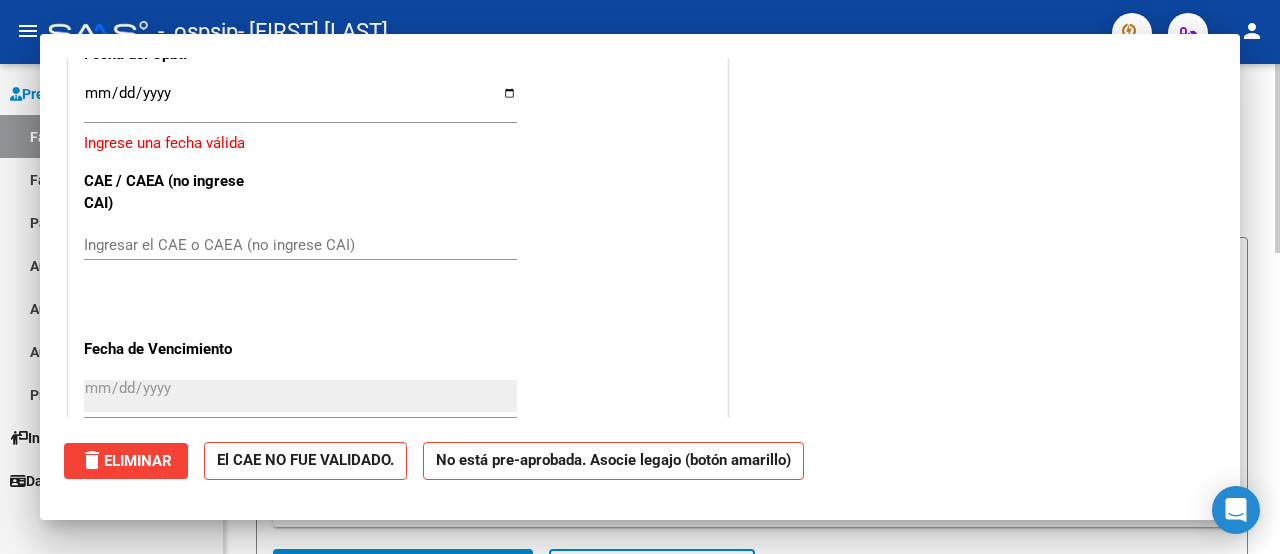 click on "Video tutorial   PRESTADORES -> Listado de CPBTs Emitidos por Prestadores / Proveedores (alt+q)
cloud_download  CSV  cloud_download  EXCEL  cloud_download  Estandar   Descarga Masiva
Filtros Id Area Area Todos Confirmado   Mostrar totalizadores   FILTROS DEL COMPROBANTE  Comprobante Tipo Comprobante Tipo Start date – End date Fec. Comprobante Desde / Hasta Días Emisión Desde(cant. días) Días Emisión Hasta(cant. días) CUIT / Razón Social Pto. Venta Nro. Comprobante Código SSS CAE Válido CAE Válido Todos Cargado Módulo Hosp. Todos Tiene facturacion Apócrifa Hospital Refes  FILTROS DE INTEGRACION  Período De Prestación Campos del Archivo de Rendición Devuelto x SSS (dr_envio) Todos Rendido x SSS (dr_envio) Tipo de Registro Tipo de Registro Período Presentación Período Presentación Campos del Legajo Asociado (preaprobación) Afiliado Legajo (cuil/nombre) Todos Solo facturas preaprobadas  MAS FILTROS  Todos Con Doc. Respaldatoria Todos Con Trazabilidad Todos Asociado a Expediente Sur –" 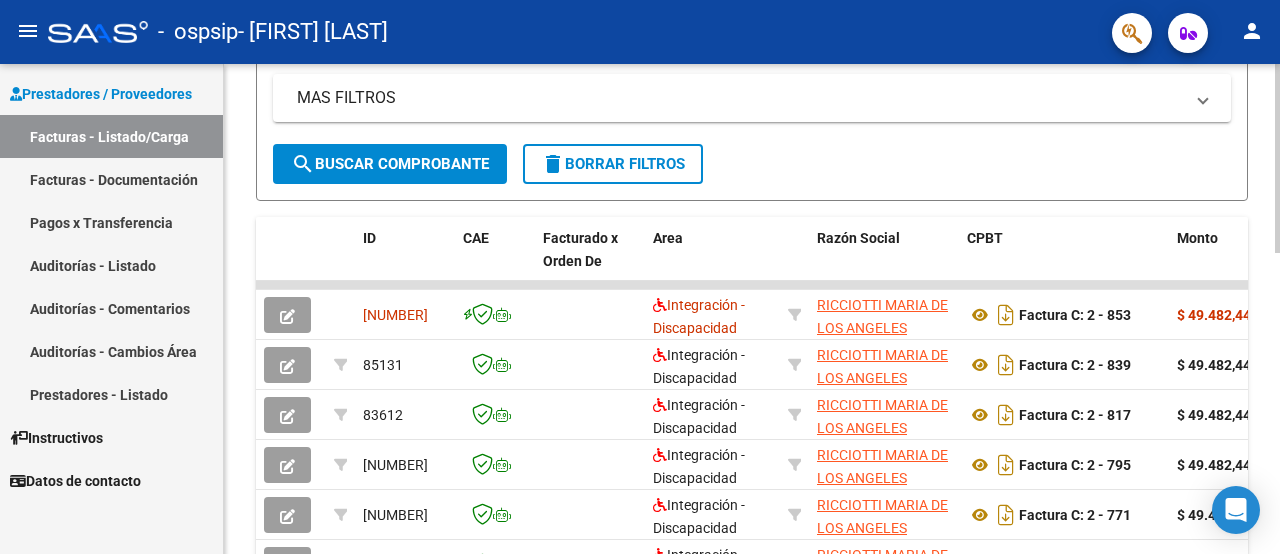 scroll, scrollTop: 413, scrollLeft: 0, axis: vertical 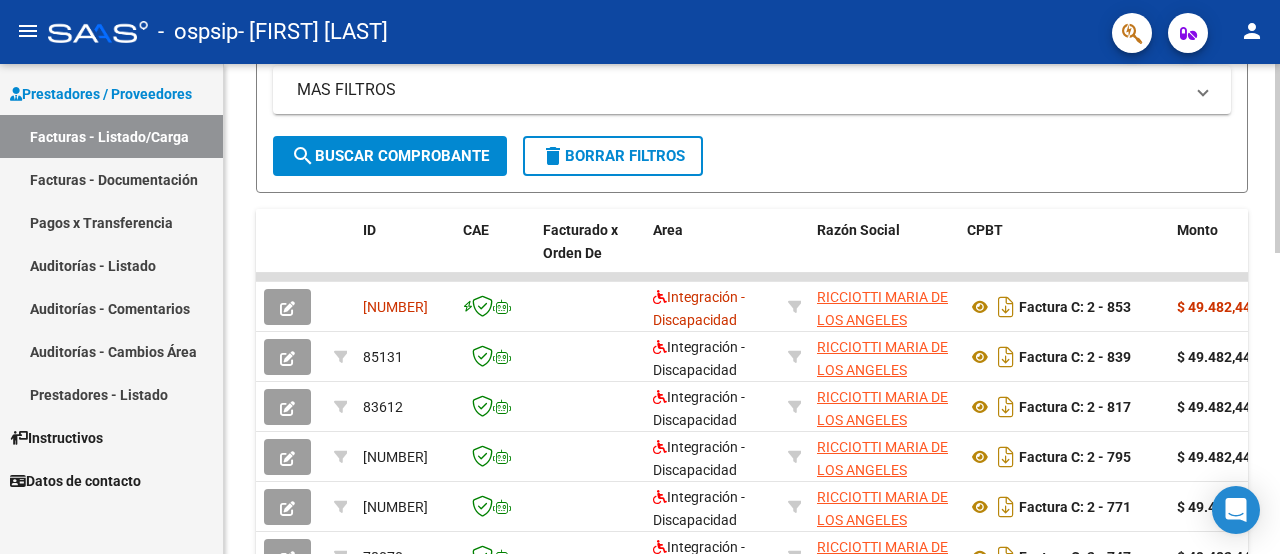 click 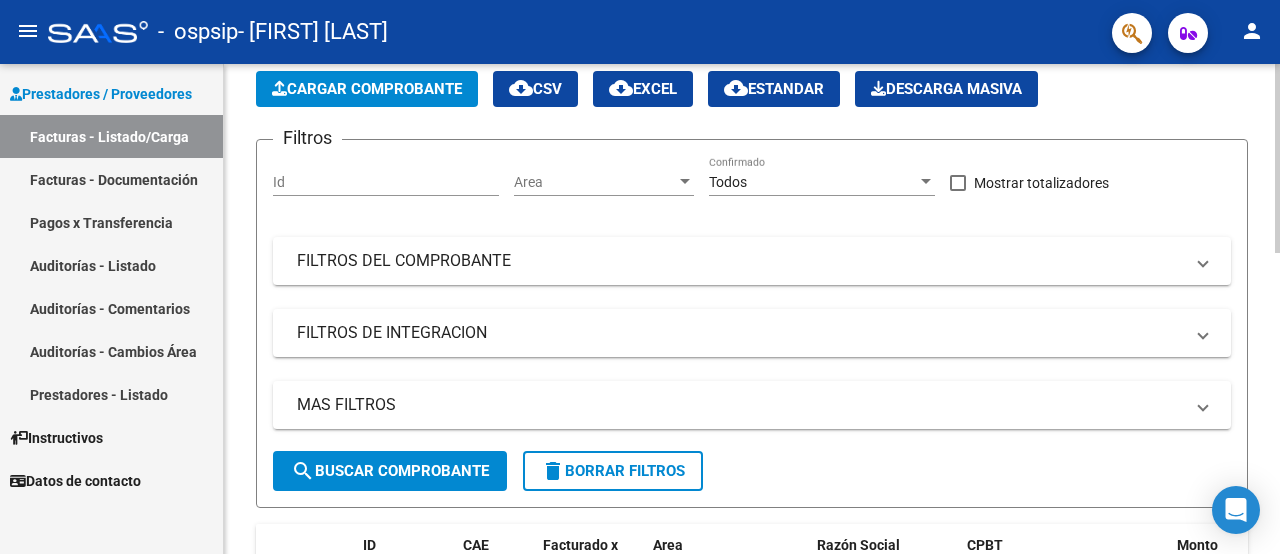 scroll, scrollTop: 0, scrollLeft: 0, axis: both 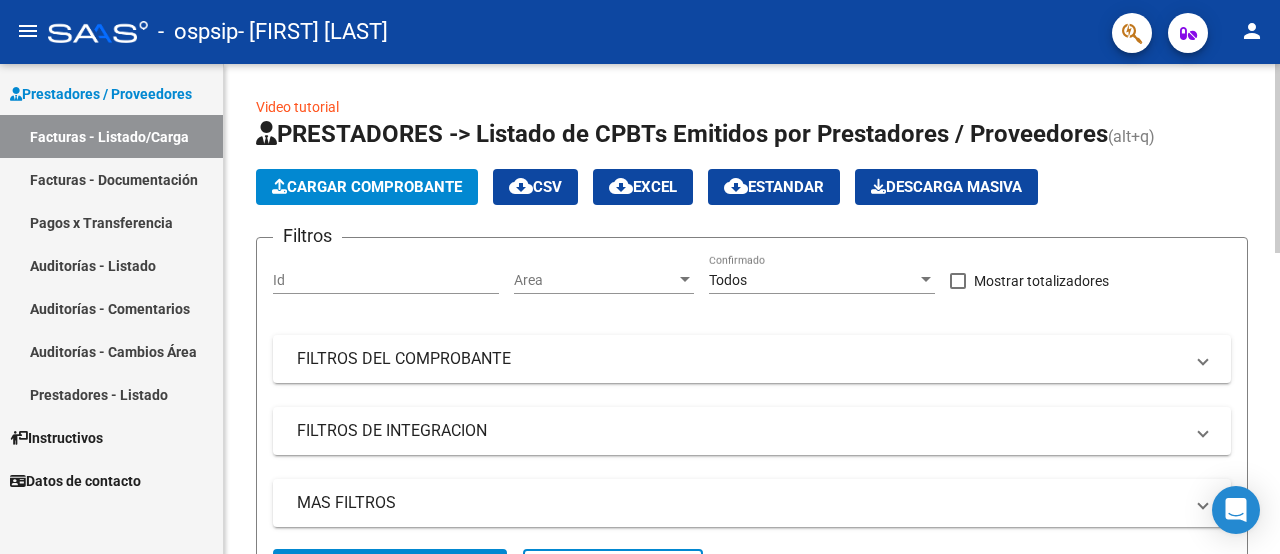 click on "Video tutorial   PRESTADORES -> Listado de CPBTs Emitidos por Prestadores / Proveedores (alt+q)   Cargar Comprobante
cloud_download  CSV  cloud_download  EXCEL  cloud_download  Estandar   Descarga Masiva
Filtros Id Area Area Todos Confirmado   Mostrar totalizadores   FILTROS DEL COMPROBANTE  Comprobante Tipo Comprobante Tipo Start date – End date Fec. Comprobante Desde / Hasta Días Emisión Desde(cant. días) Días Emisión Hasta(cant. días) CUIT / Razón Social Pto. Venta Nro. Comprobante Código SSS CAE Válido CAE Válido Todos Cargado Módulo Hosp. Todos Tiene facturacion Apócrifa Hospital Refes  FILTROS DE INTEGRACION  Período De Prestación Campos del Archivo de Rendición Devuelto x SSS (dr_envio) Todos Rendido x SSS (dr_envio) Tipo de Registro Tipo de Registro Período Presentación Período Presentación Campos del Legajo Asociado (preaprobación) Afiliado Legajo (cuil/nombre) Todos Solo facturas preaprobadas  MAS FILTROS  Todos Con Doc. Respaldatoria Todos Con Trazabilidad Todos – – 6" 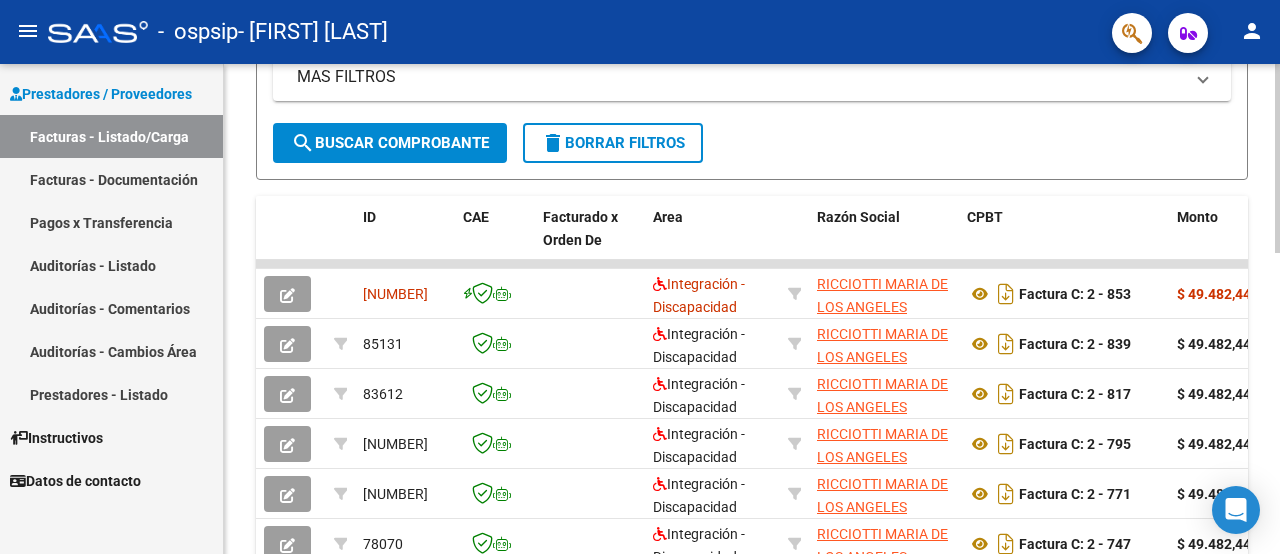 scroll, scrollTop: 444, scrollLeft: 0, axis: vertical 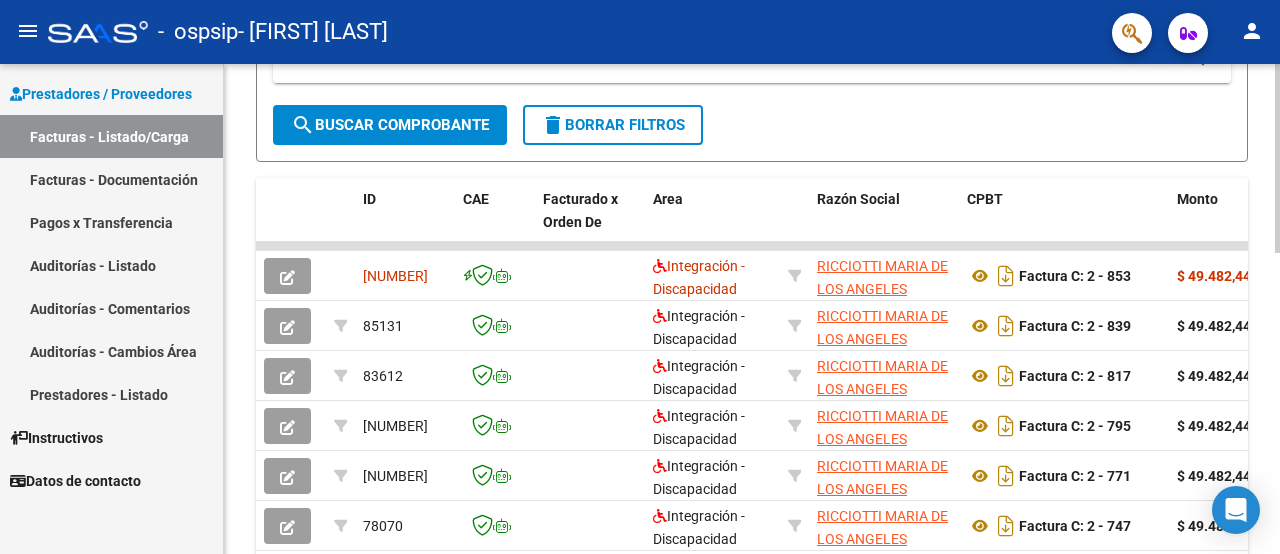 click 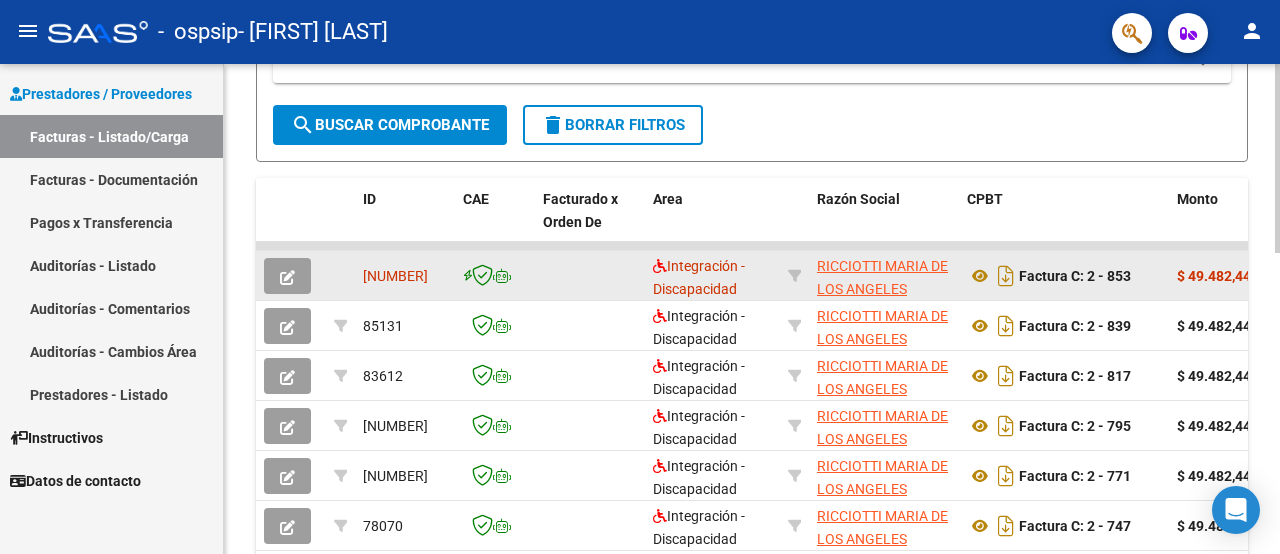 click on "Integración - Discapacidad" 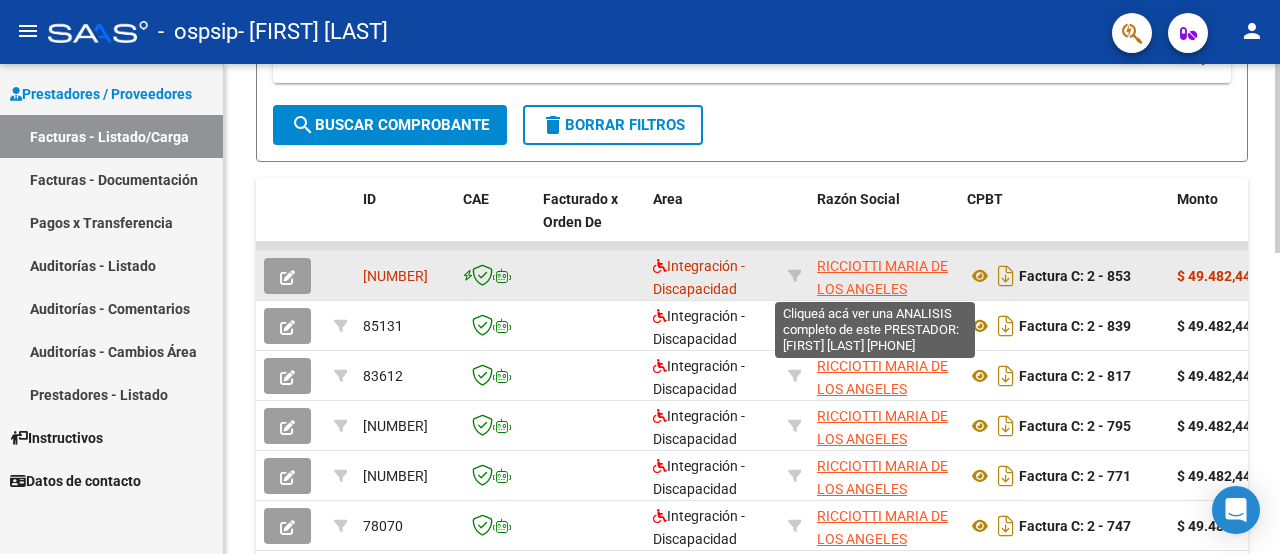 click on "RICCIOTTI MARIA DE LOS ANGELES" 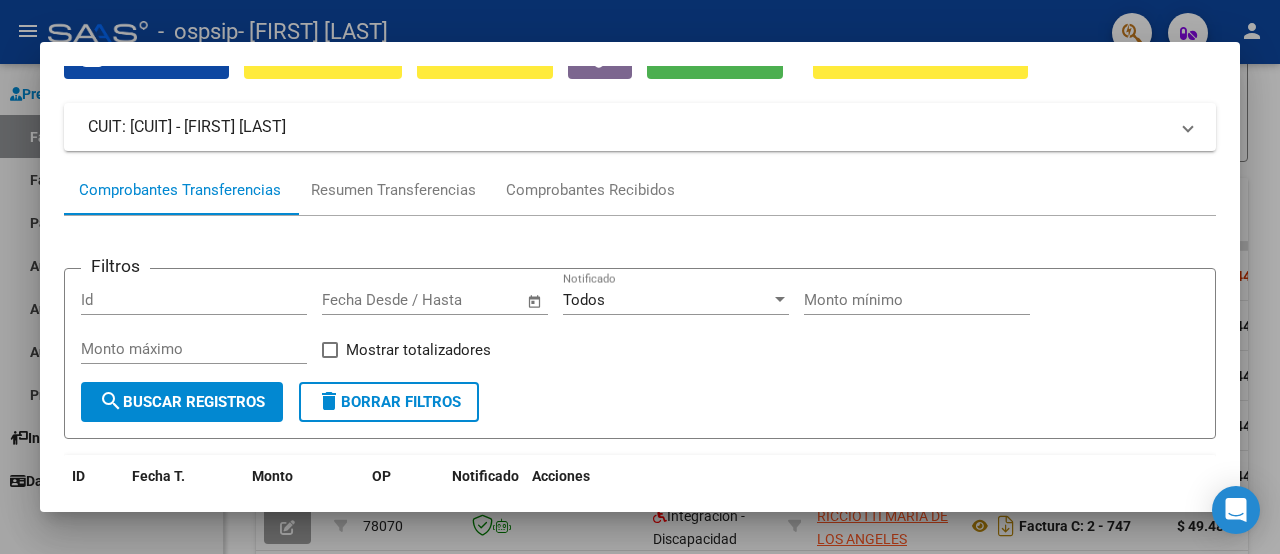 scroll, scrollTop: 0, scrollLeft: 0, axis: both 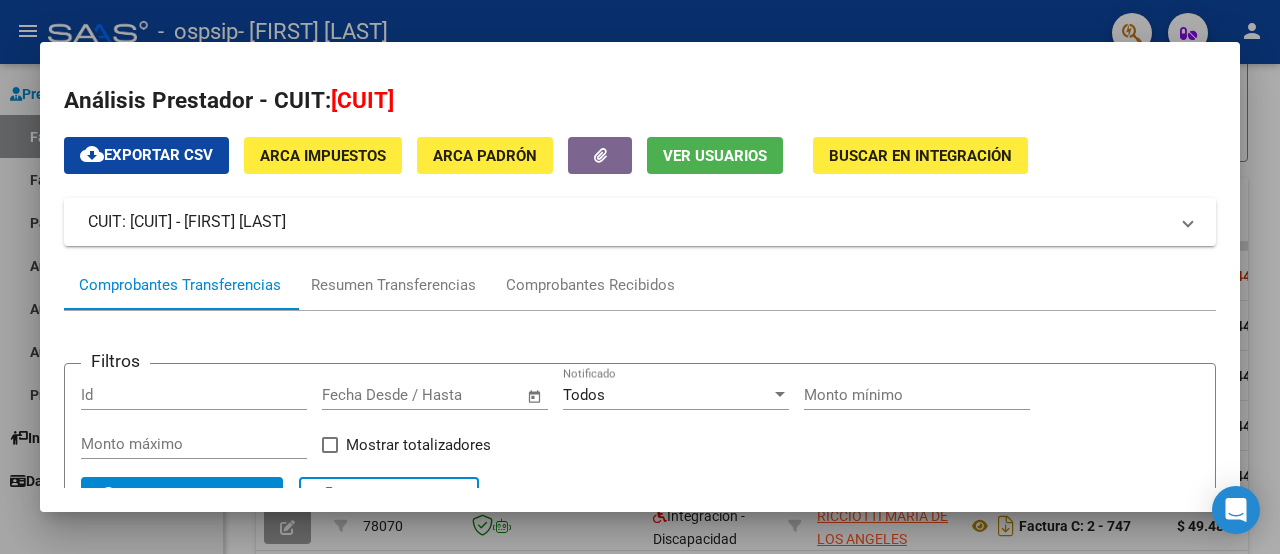 click at bounding box center (640, 277) 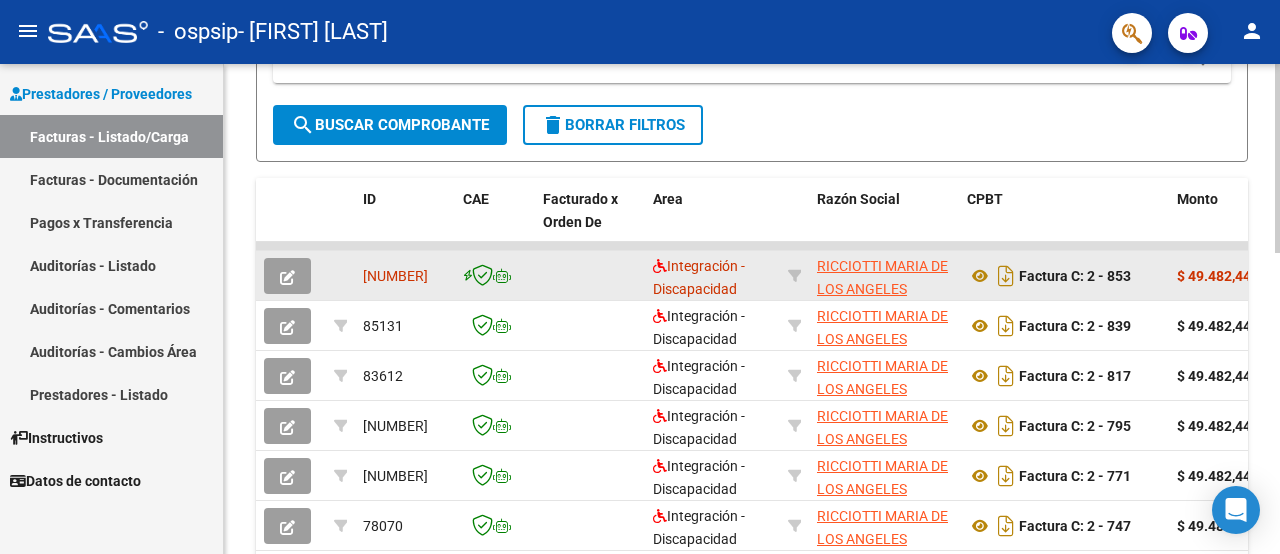 click on "Integración - Discapacidad" 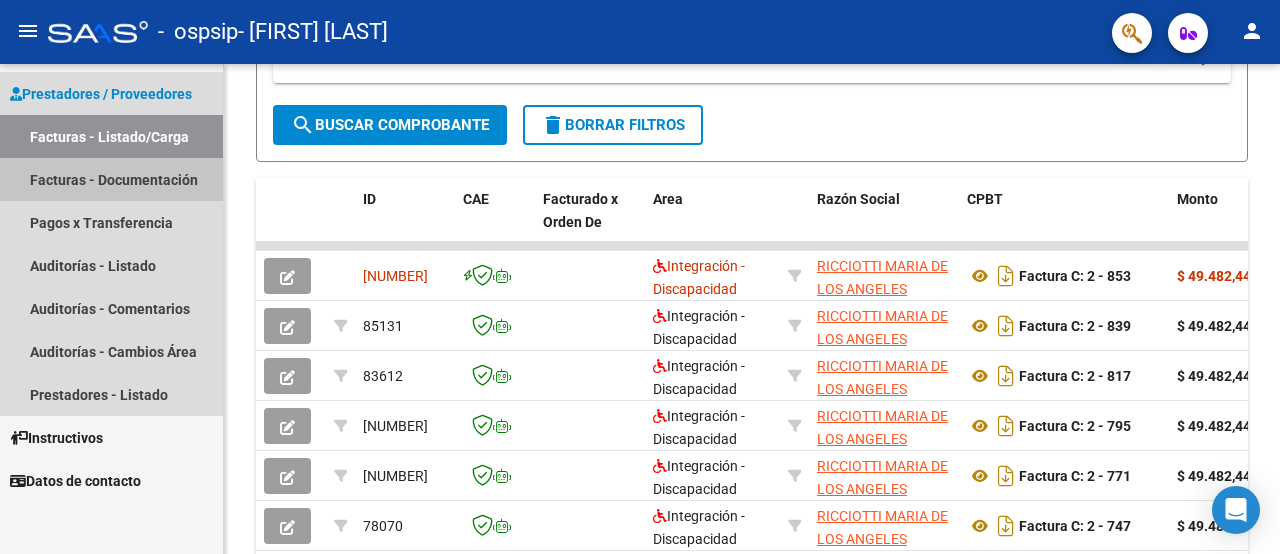 click on "Facturas - Documentación" at bounding box center [111, 179] 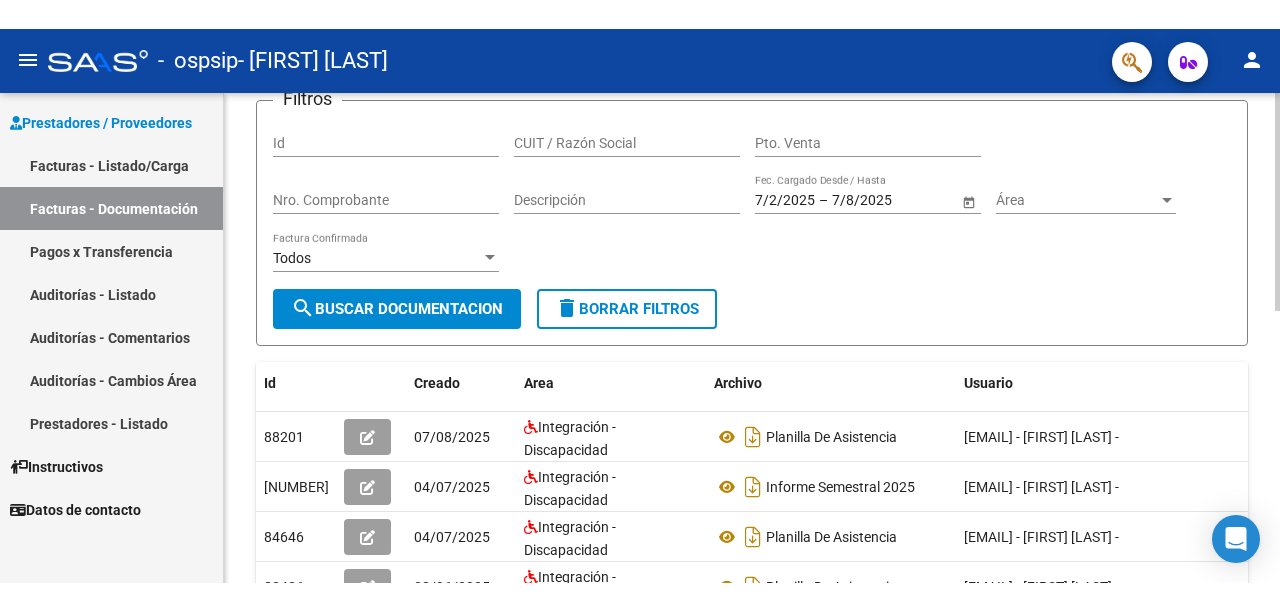 scroll, scrollTop: 139, scrollLeft: 0, axis: vertical 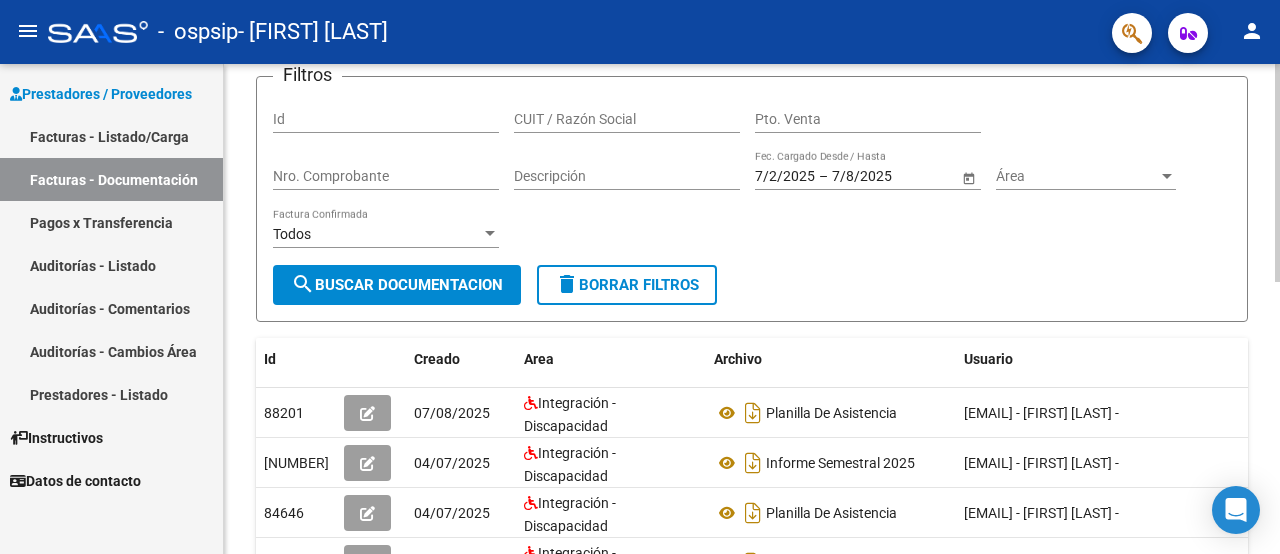 click on "PRESTADORES -> Comprobantes - Documentación Respaldatoria cloud_download  Exportar CSV   Descarga Masiva
Filtros Id CUIT / Razón Social Pto. Venta Nro. Comprobante Descripción 7/2/2025 7/2/2025 – 7/8/2025 7/8/2025 Fec. Cargado Desde / Hasta Área Área Todos Factura Confirmada search  Buscar Documentacion  delete  Borrar Filtros  Id Creado Area Archivo Usuario Acción 88201
07/08/2025 Integración - Discapacidad Planilla De Asistencia  [EMAIL] - [FIRST] [LAST] -  84647
04/07/2025 Integración - Discapacidad Informe Semestral 2025  [EMAIL] - [FIRST] [LAST] -  84646
04/07/2025 Integración - Discapacidad Planilla De Asistencia   [EMAIL] - [FIRST] [LAST] -  82426
08/06/2025 Integración - Discapacidad Planilla De Asistencia  [EMAIL] - [FIRST] [LAST] -  79725
09/05/2025 Integración - Discapacidad Planilla De Asistencia  78076
23/04/2025 76250
73601" 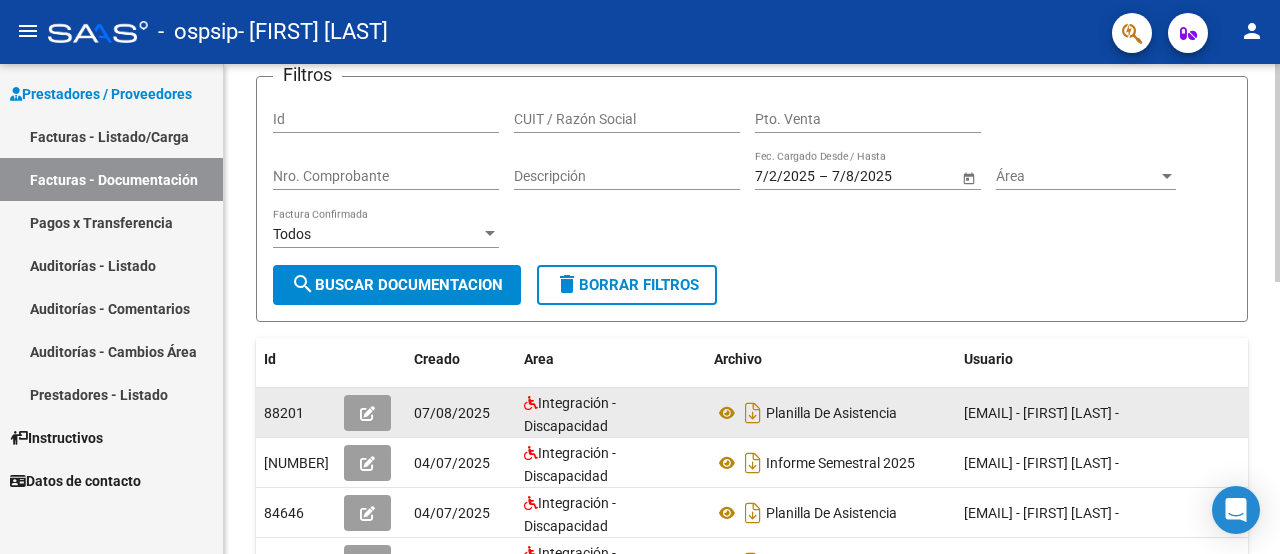 click on "88201" 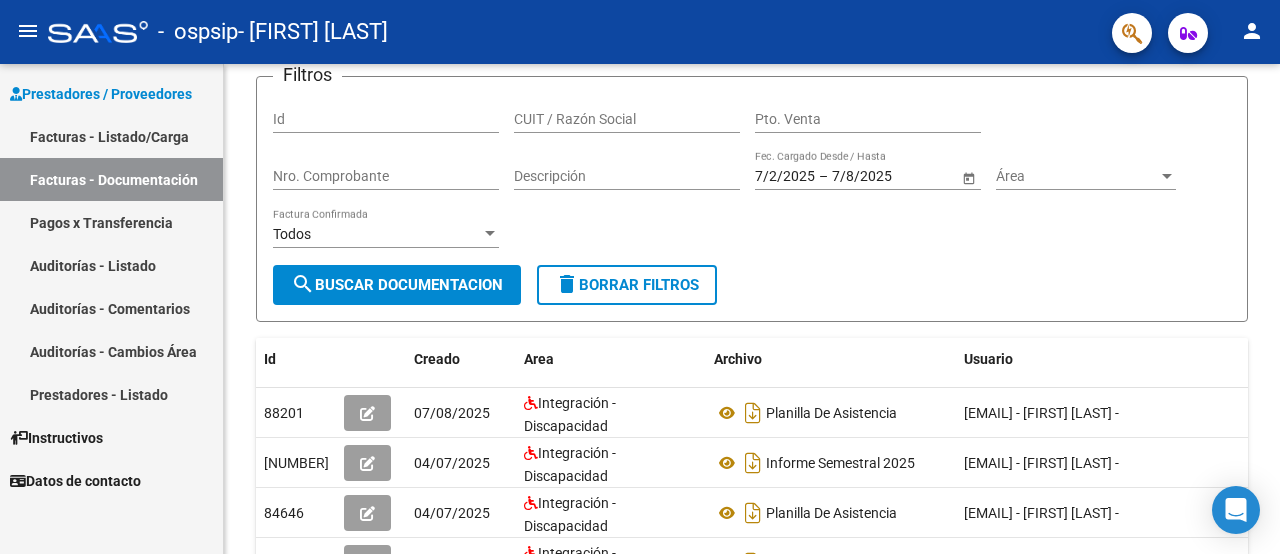 click on "Facturas - Listado/Carga" at bounding box center [111, 136] 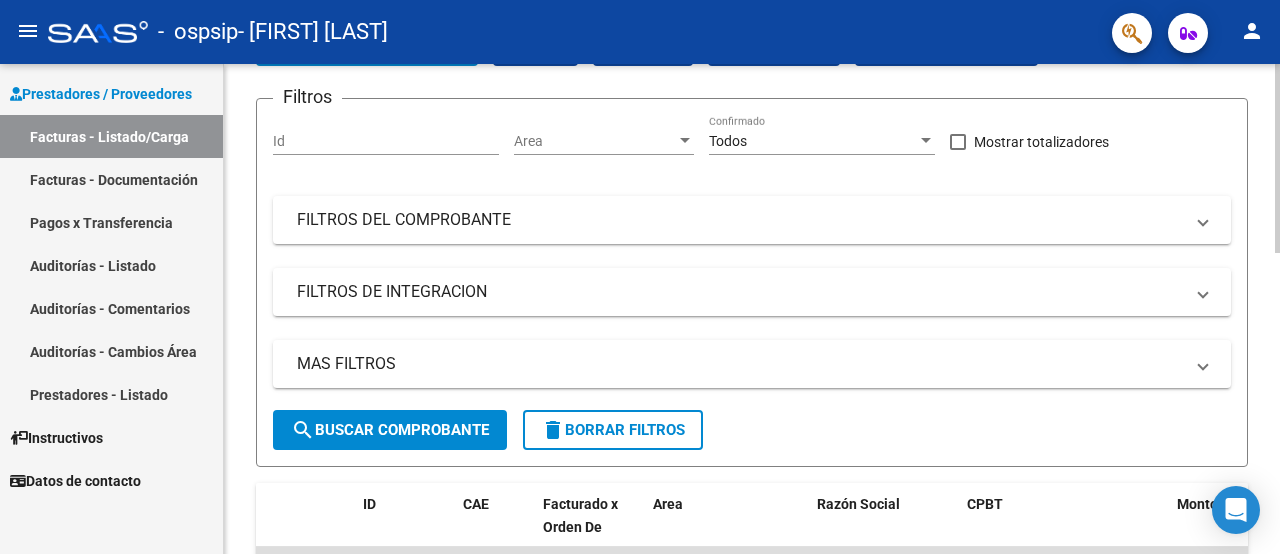 click on "search  Buscar Comprobante" 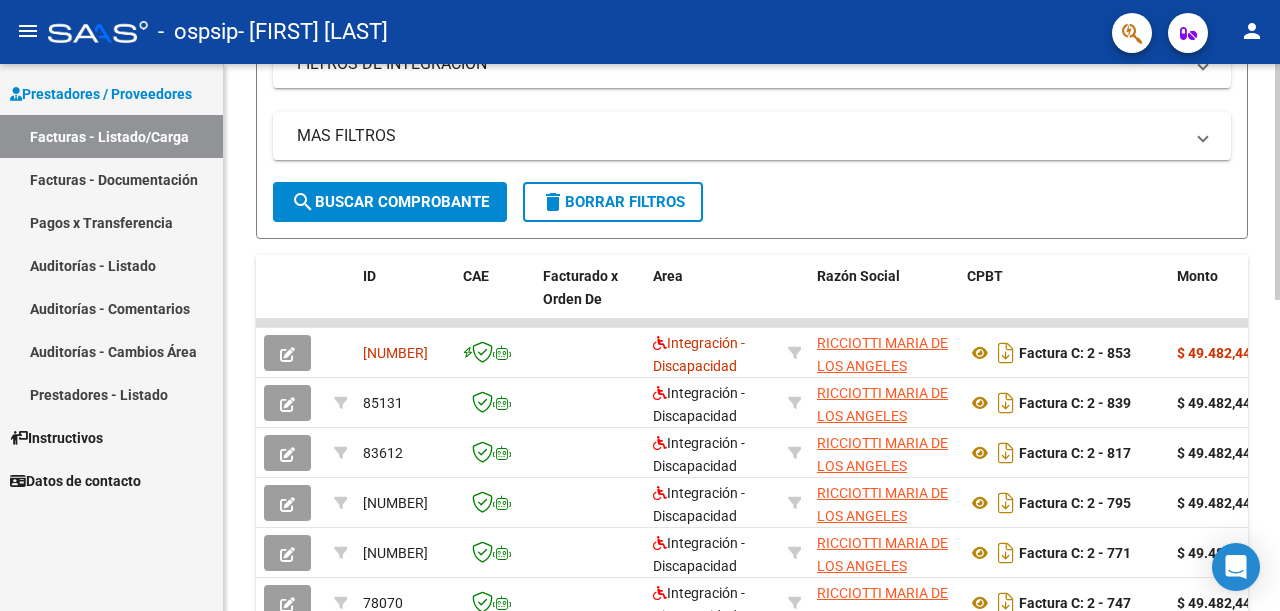 scroll, scrollTop: 380, scrollLeft: 0, axis: vertical 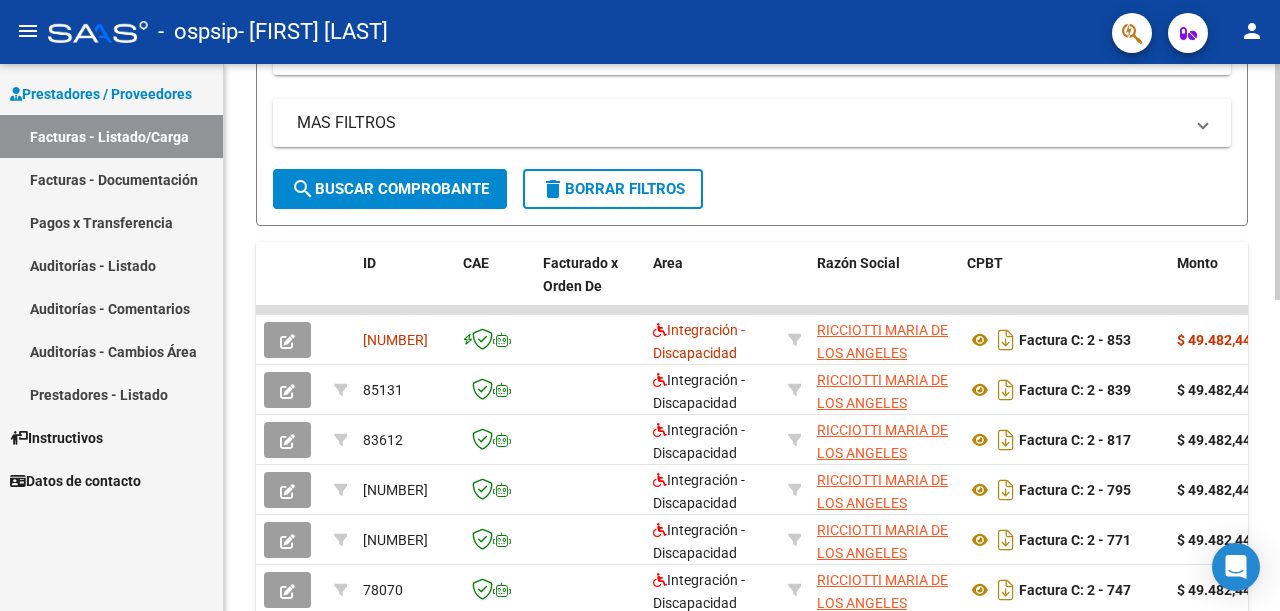 click 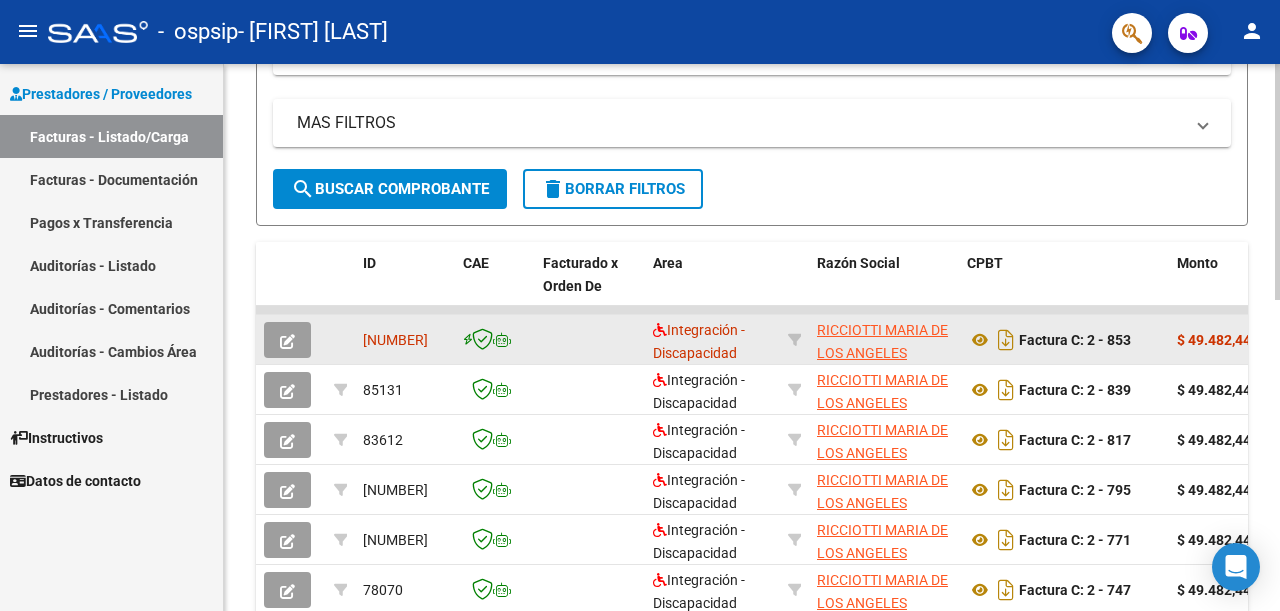 scroll, scrollTop: 415, scrollLeft: 0, axis: vertical 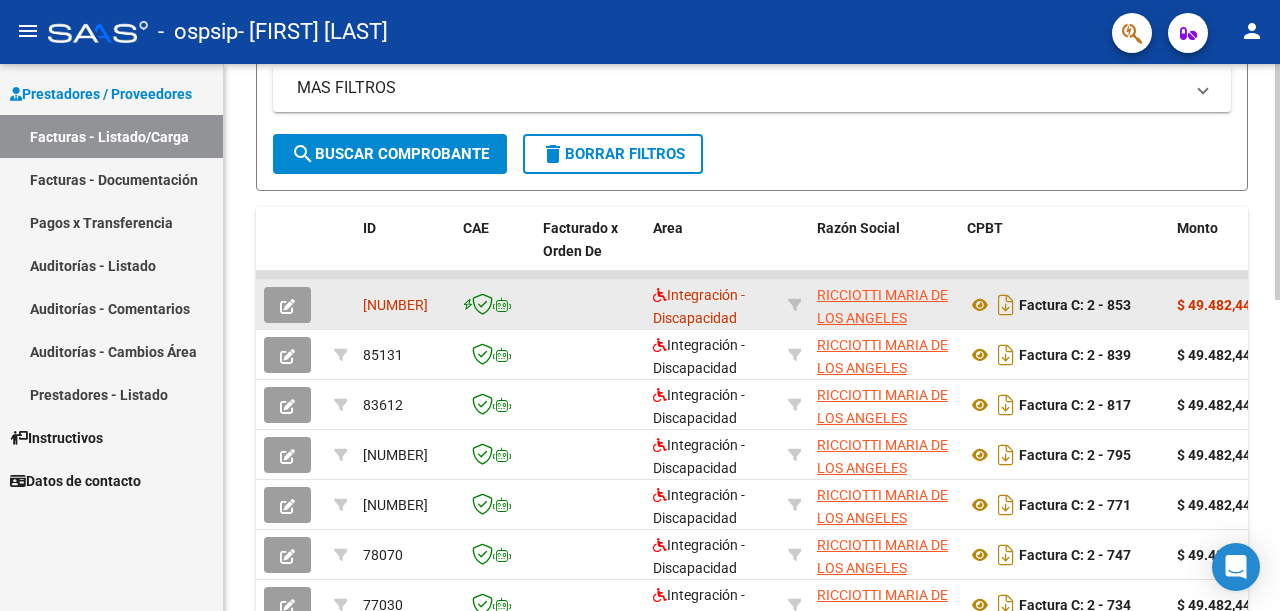 click on "[NUMBER]" 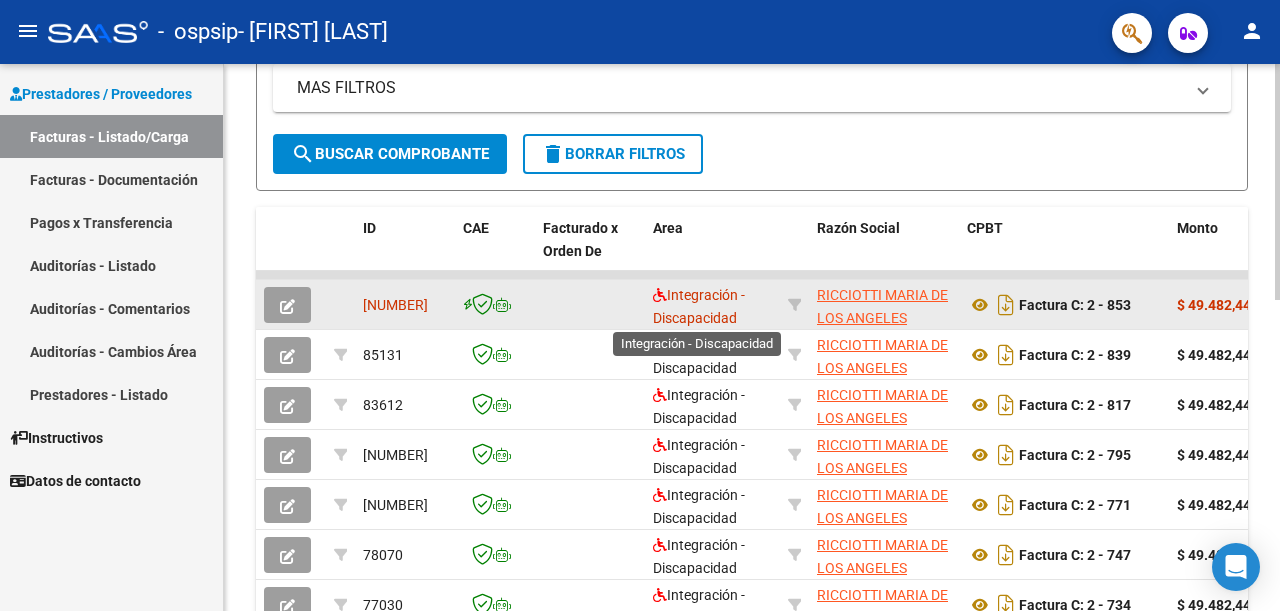 click on "Integración - Discapacidad" 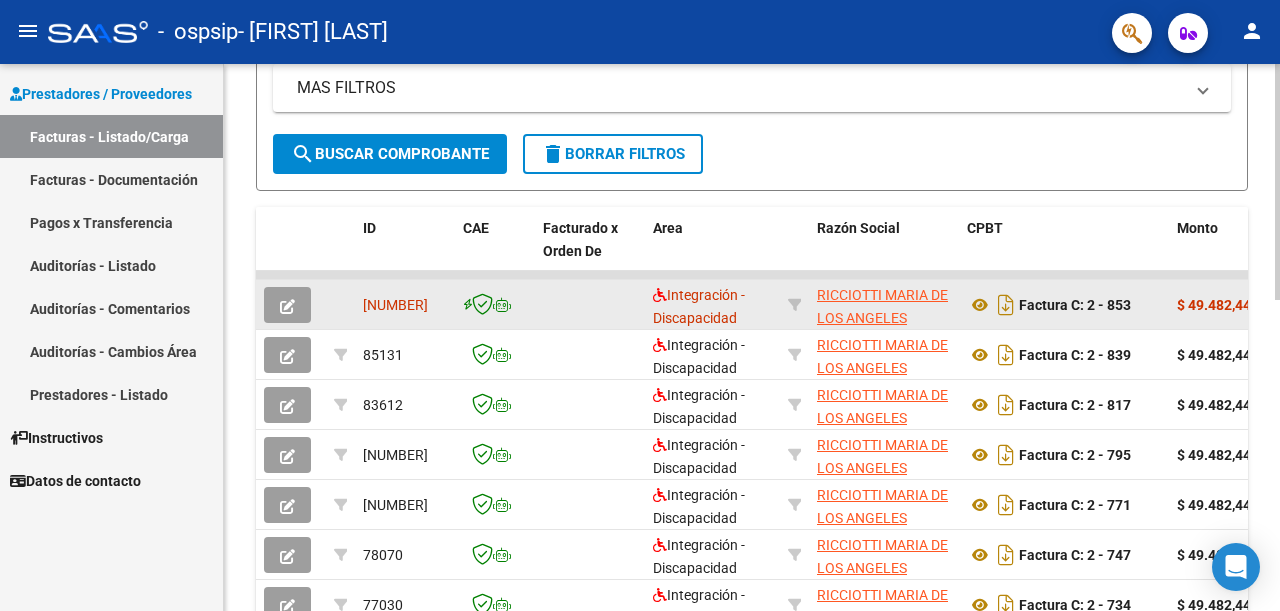 click on "Integración - Discapacidad" 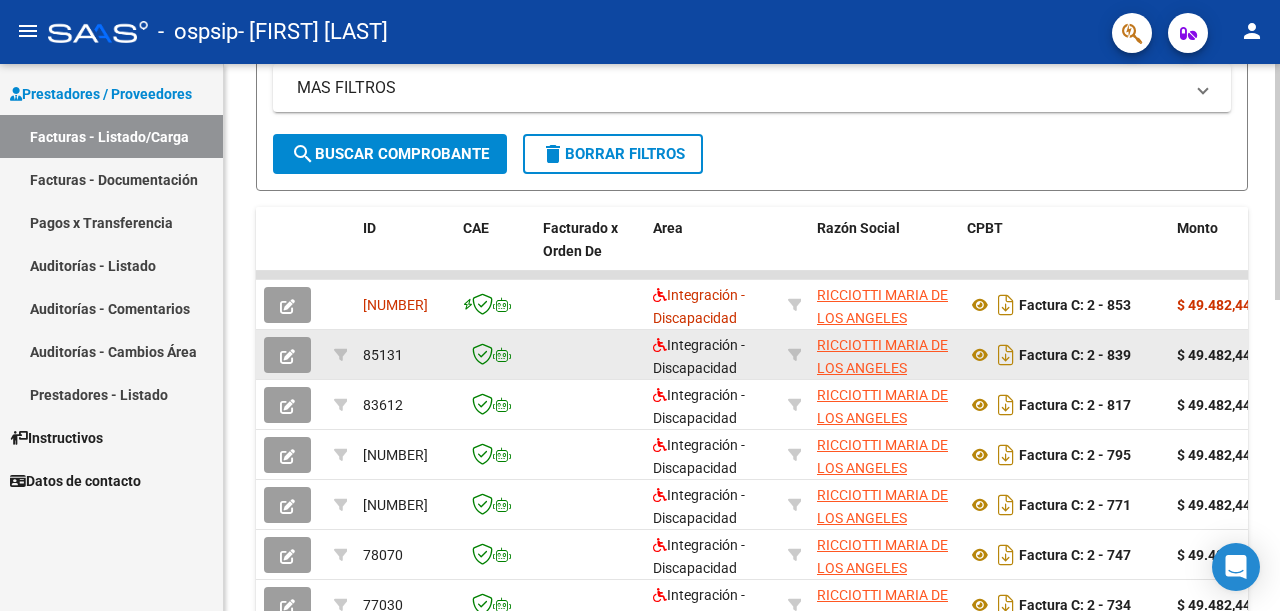 click on "Integración - Discapacidad" 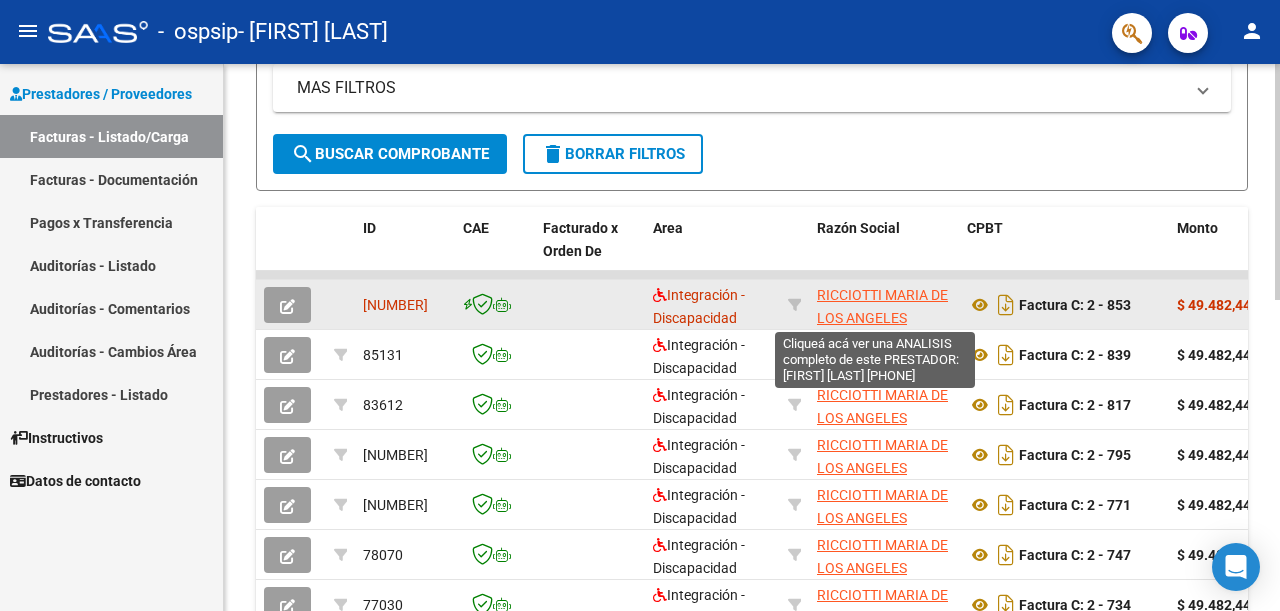 click on "RICCIOTTI MARIA DE LOS ANGELES" 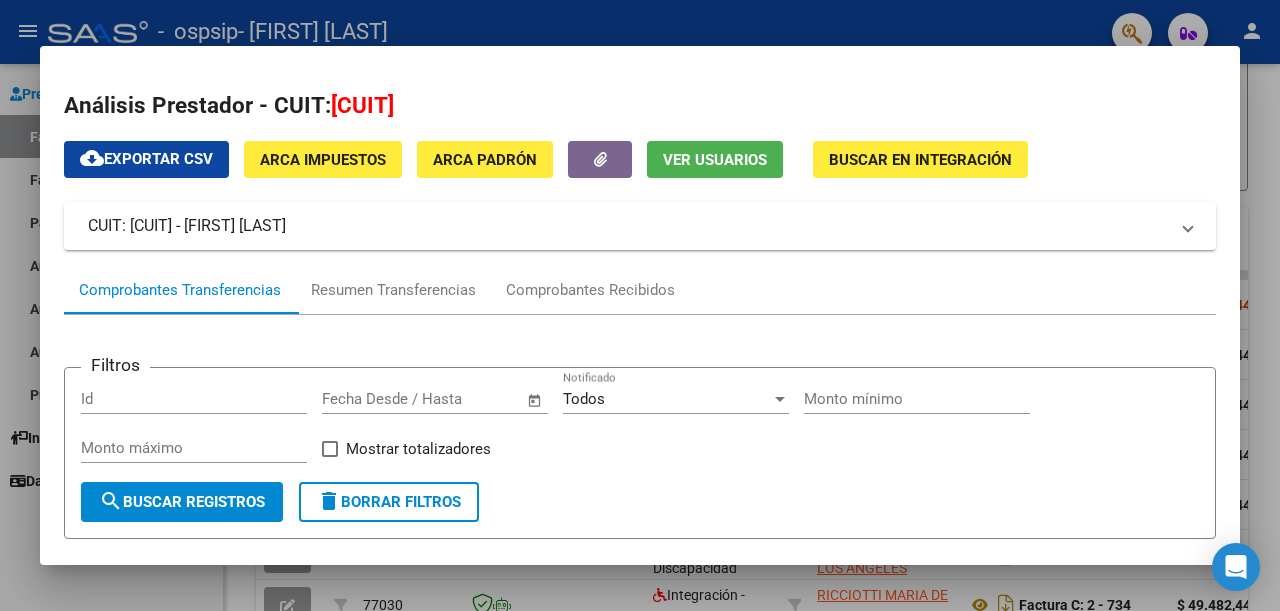 click on "Ver Usuarios" 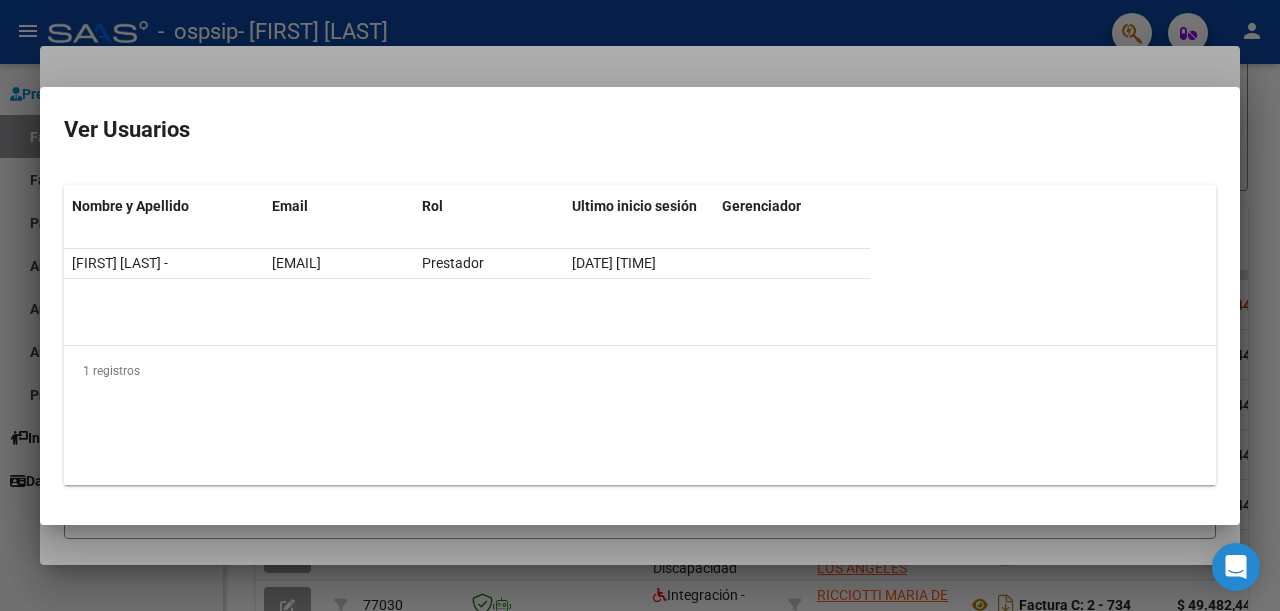 click at bounding box center (640, 305) 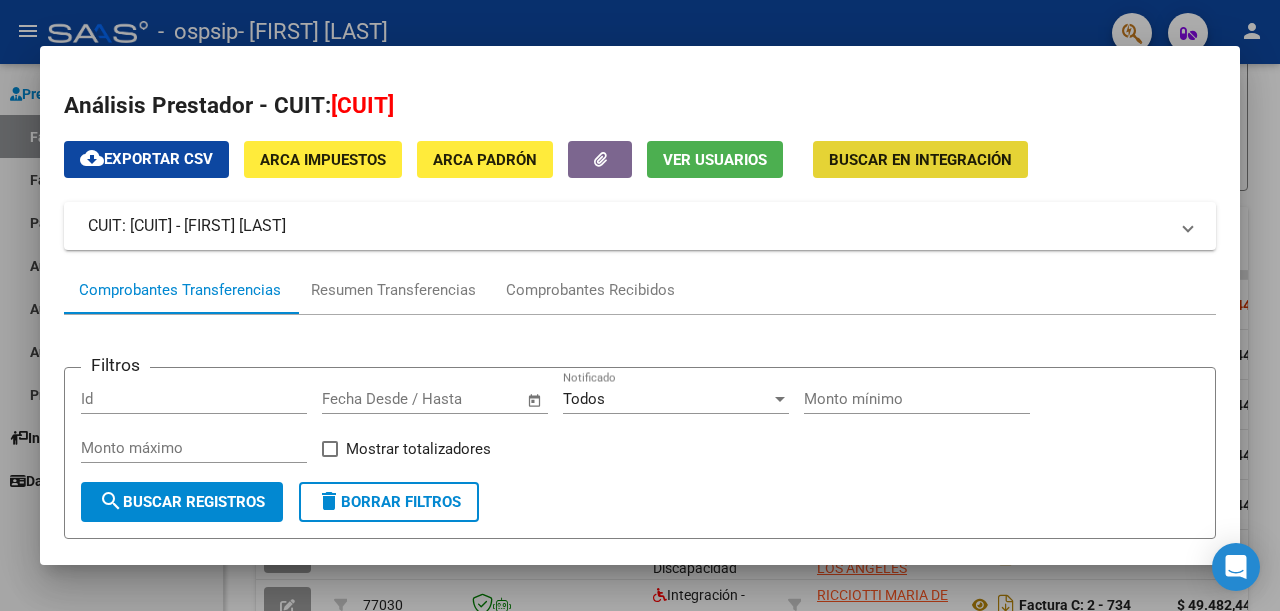 click on "Buscar en Integración" 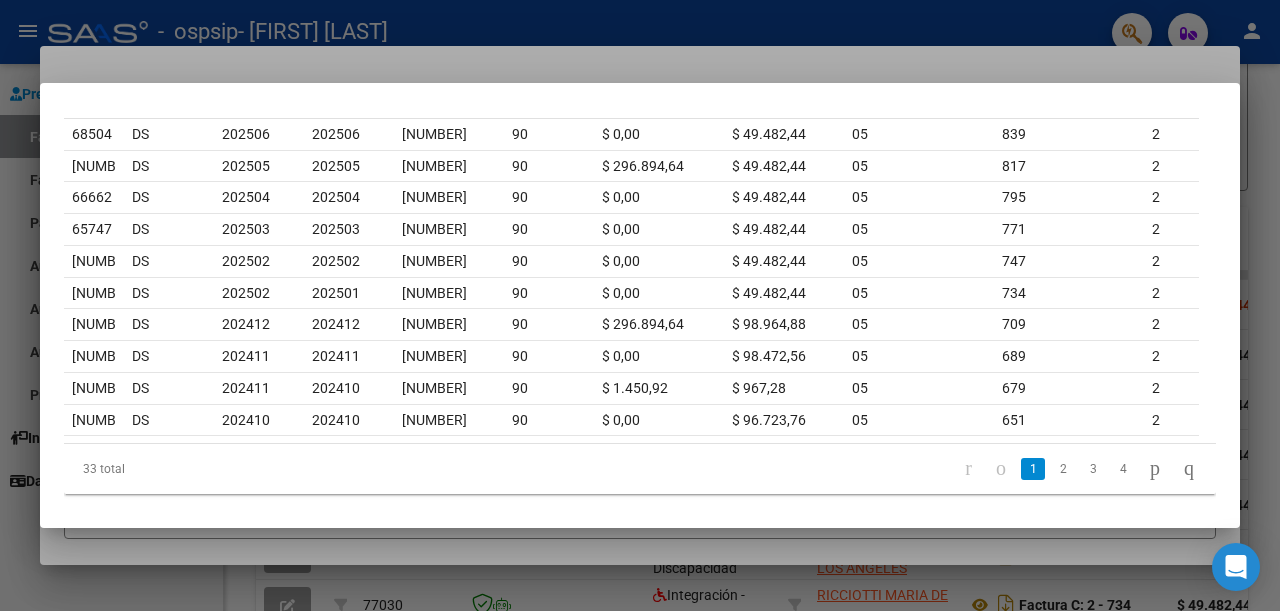 scroll, scrollTop: 294, scrollLeft: 0, axis: vertical 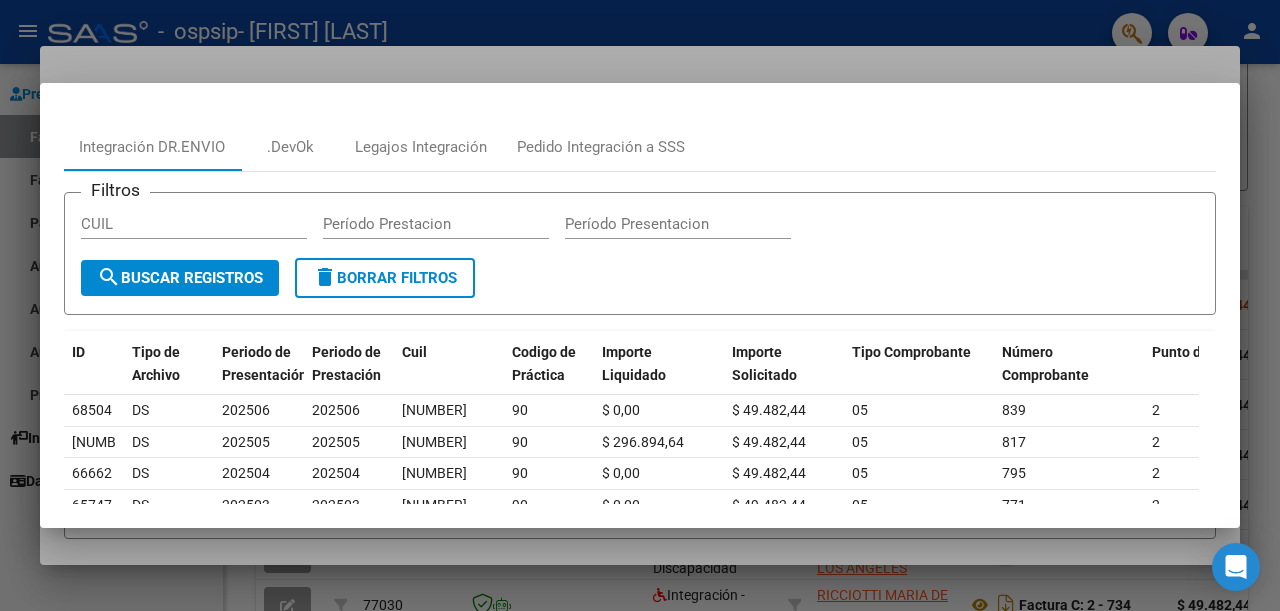 click at bounding box center (640, 305) 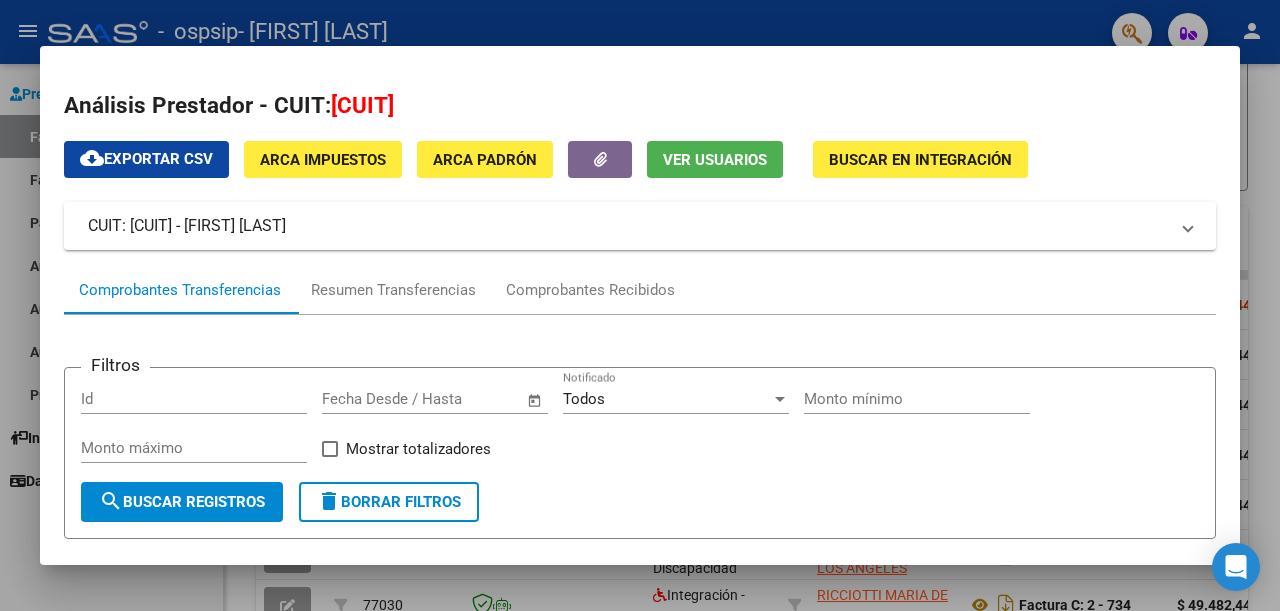 click at bounding box center [640, 305] 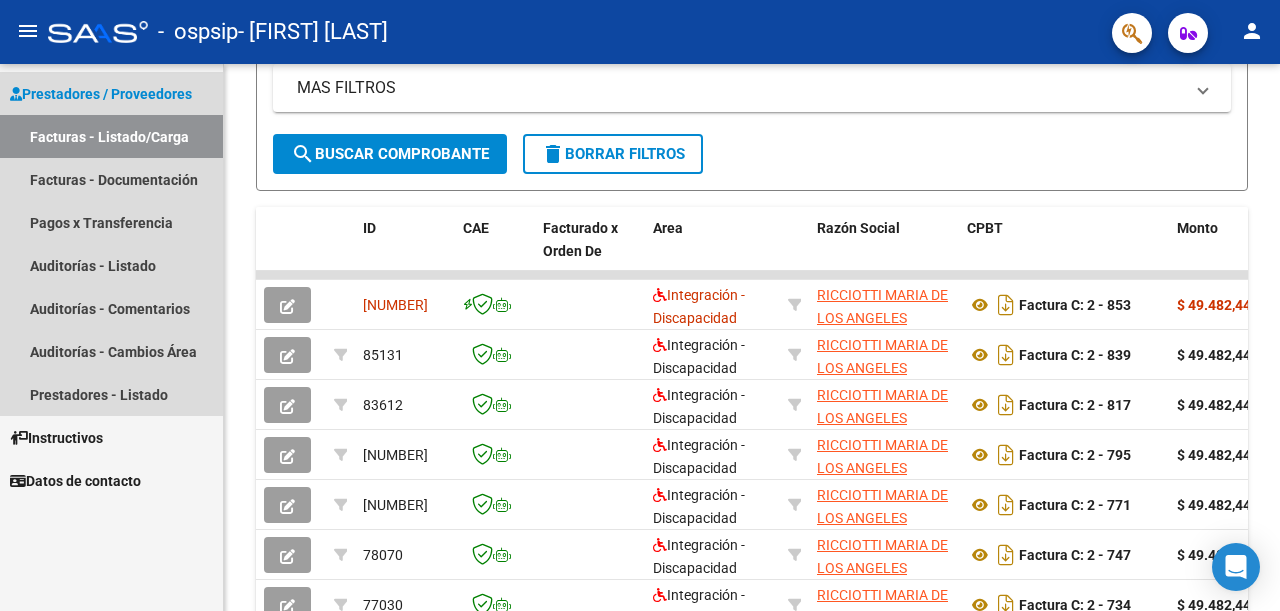 click on "Prestadores / Proveedores" at bounding box center (101, 94) 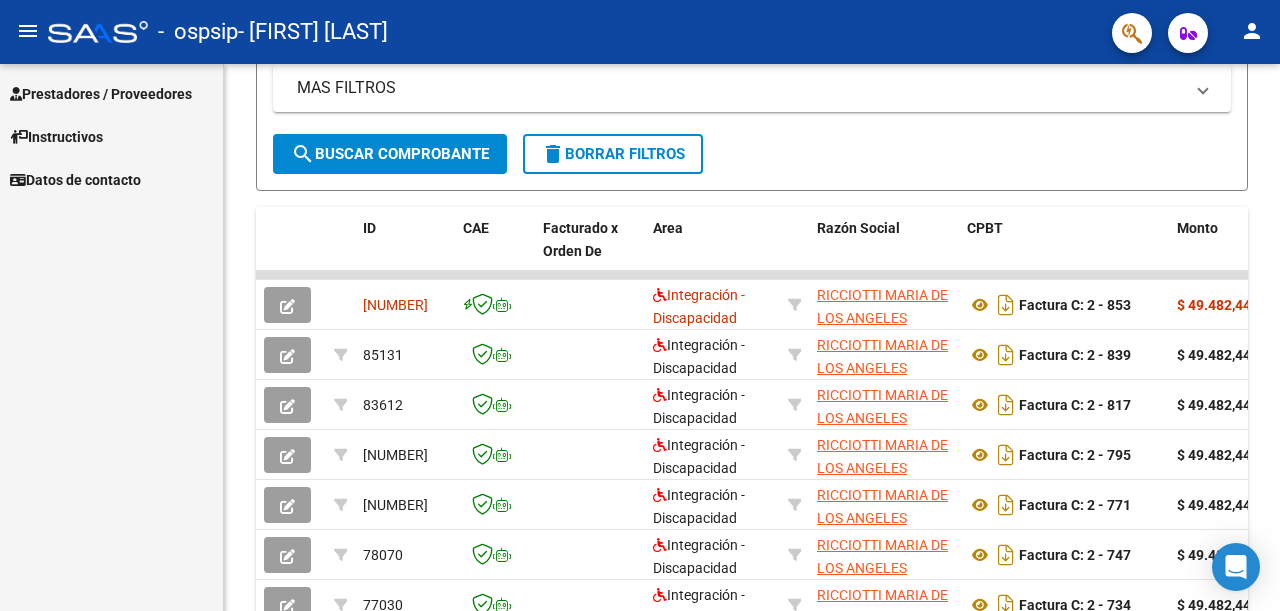 click on "Prestadores / Proveedores" at bounding box center [101, 94] 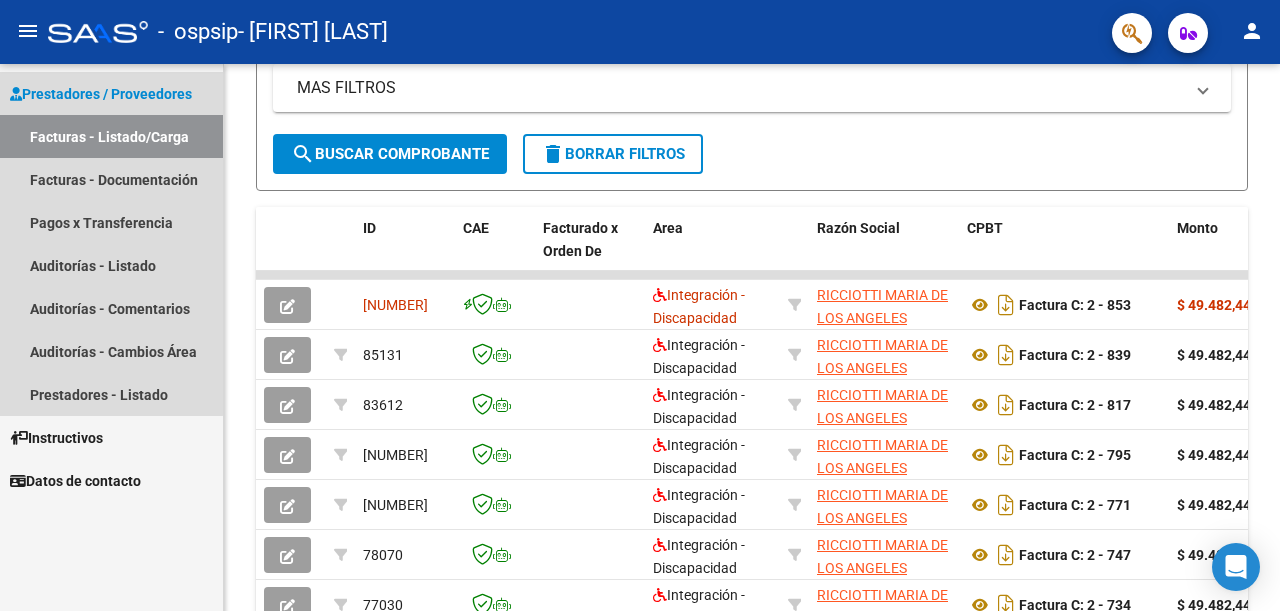 click on "Facturas - Listado/Carga" at bounding box center (111, 136) 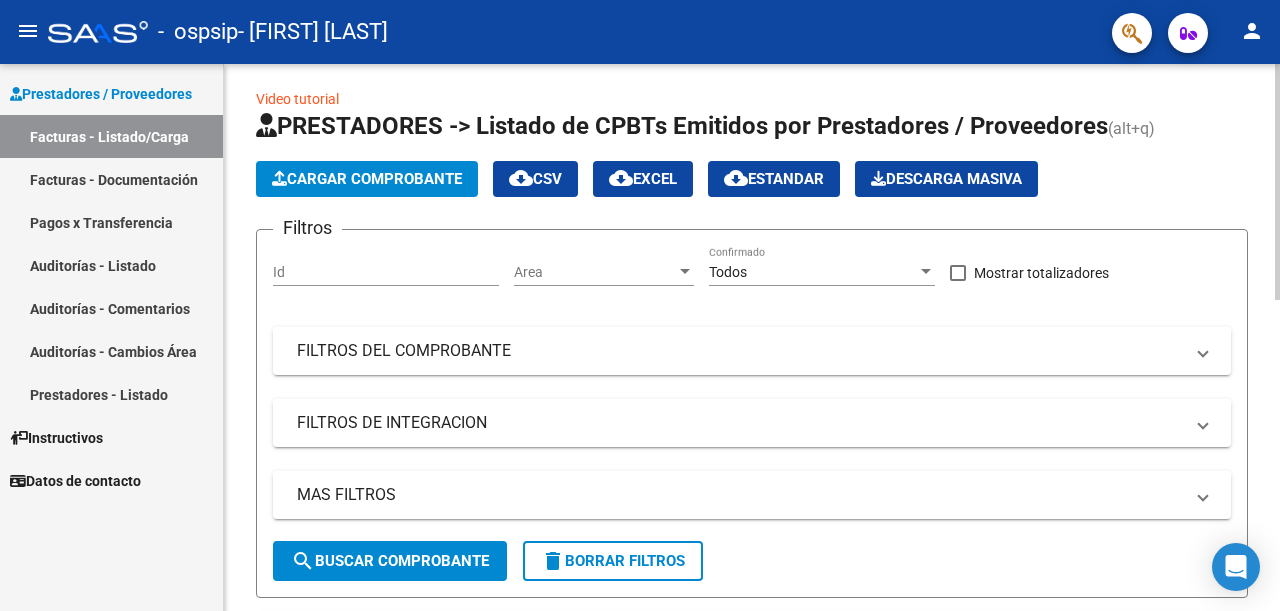 scroll, scrollTop: 0, scrollLeft: 0, axis: both 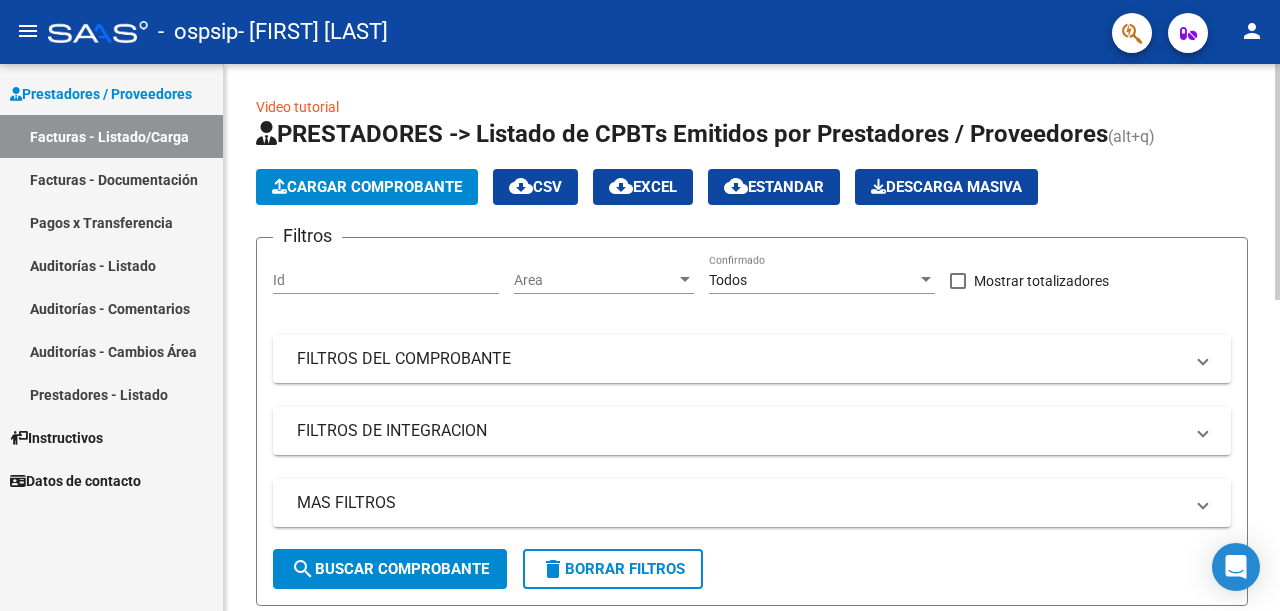 click on "Video tutorial   PRESTADORES -> Listado de CPBTs Emitidos por Prestadores / Proveedores (alt+q)   Cargar Comprobante
cloud_download  CSV  cloud_download  EXCEL  cloud_download  Estandar   Descarga Masiva
Filtros Id Area Area Todos Confirmado   Mostrar totalizadores   FILTROS DEL COMPROBANTE  Comprobante Tipo Comprobante Tipo Start date – End date Fec. Comprobante Desde / Hasta Días Emisión Desde(cant. días) Días Emisión Hasta(cant. días) CUIT / Razón Social Pto. Venta Nro. Comprobante Código SSS CAE Válido CAE Válido Todos Cargado Módulo Hosp. Todos Tiene facturacion Apócrifa Hospital Refes  FILTROS DE INTEGRACION  Período De Prestación Campos del Archivo de Rendición Devuelto x SSS (dr_envio) Todos Rendido x SSS (dr_envio) Tipo de Registro Tipo de Registro Período Presentación Período Presentación Campos del Legajo Asociado (preaprobación) Afiliado Legajo (cuil/nombre) Todos Solo facturas preaprobadas  MAS FILTROS  Todos Con Doc. Respaldatoria Todos Con Trazabilidad Todos – – 6" 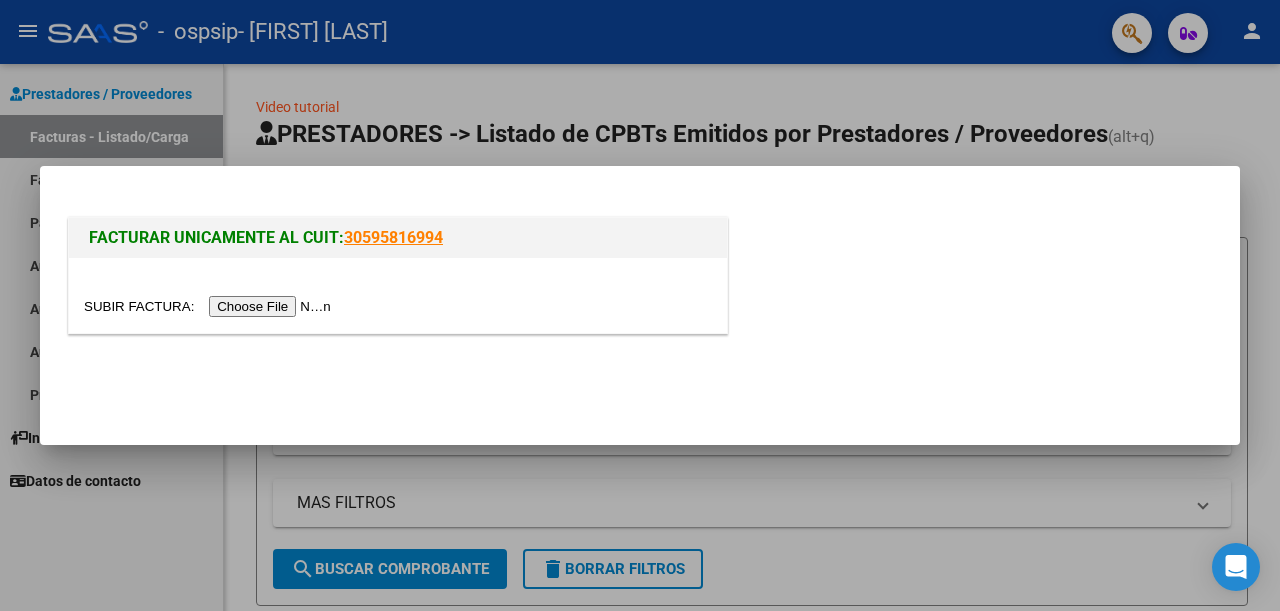 click at bounding box center (640, 305) 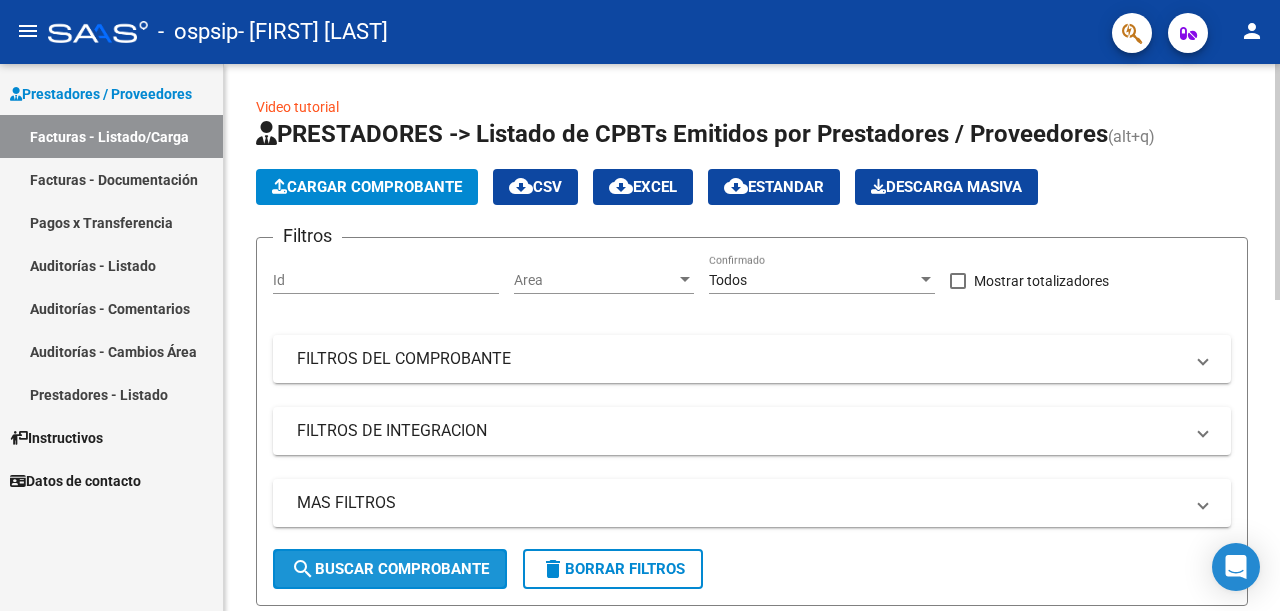click on "search  Buscar Comprobante" 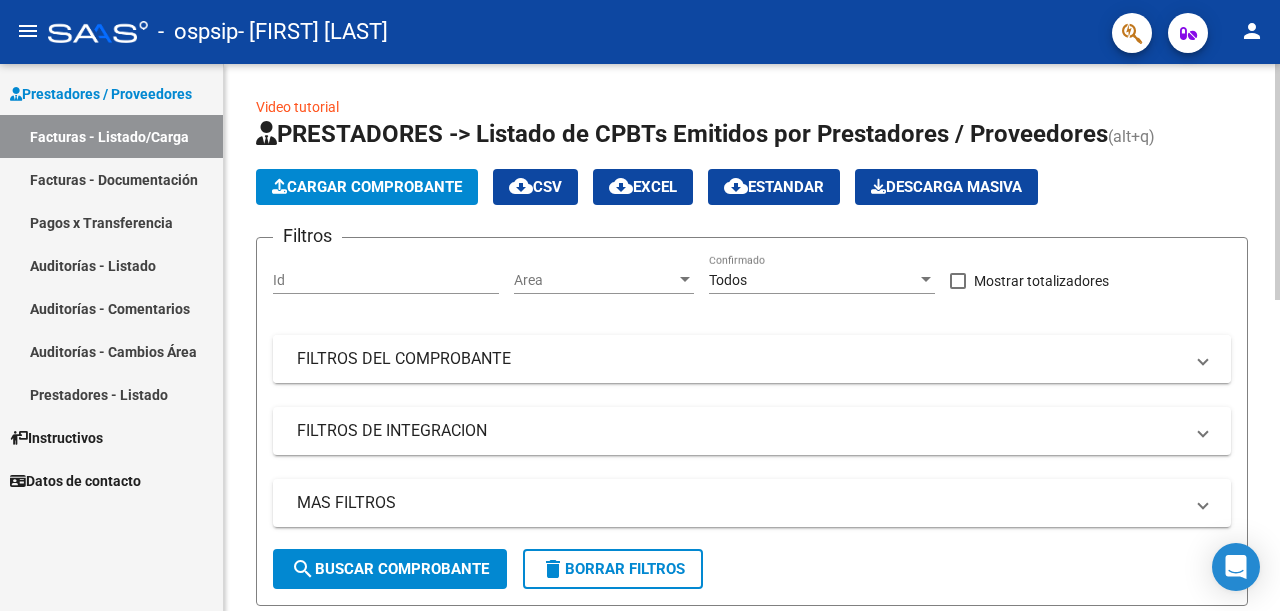 click at bounding box center (1203, 359) 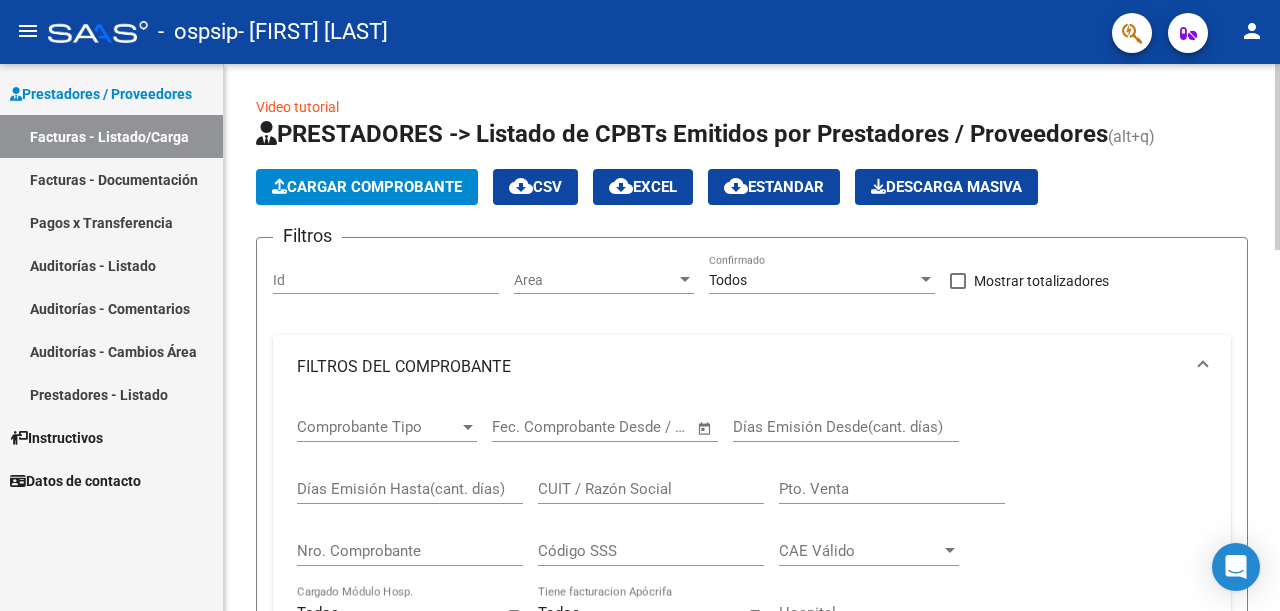 click 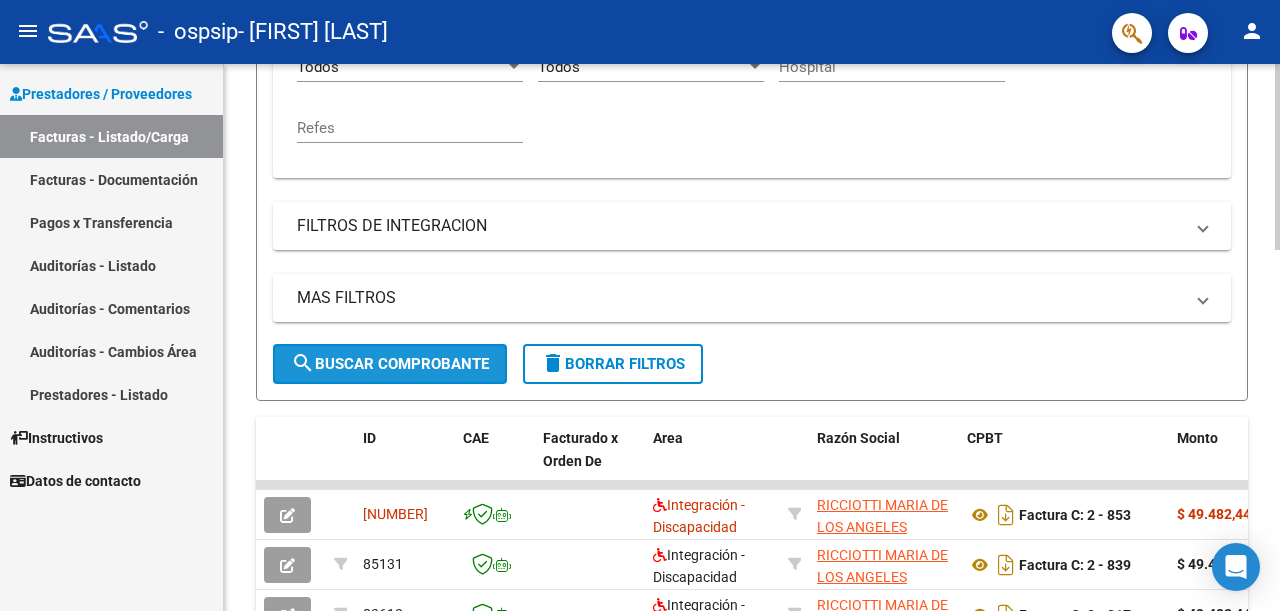 click on "search  Buscar Comprobante" 